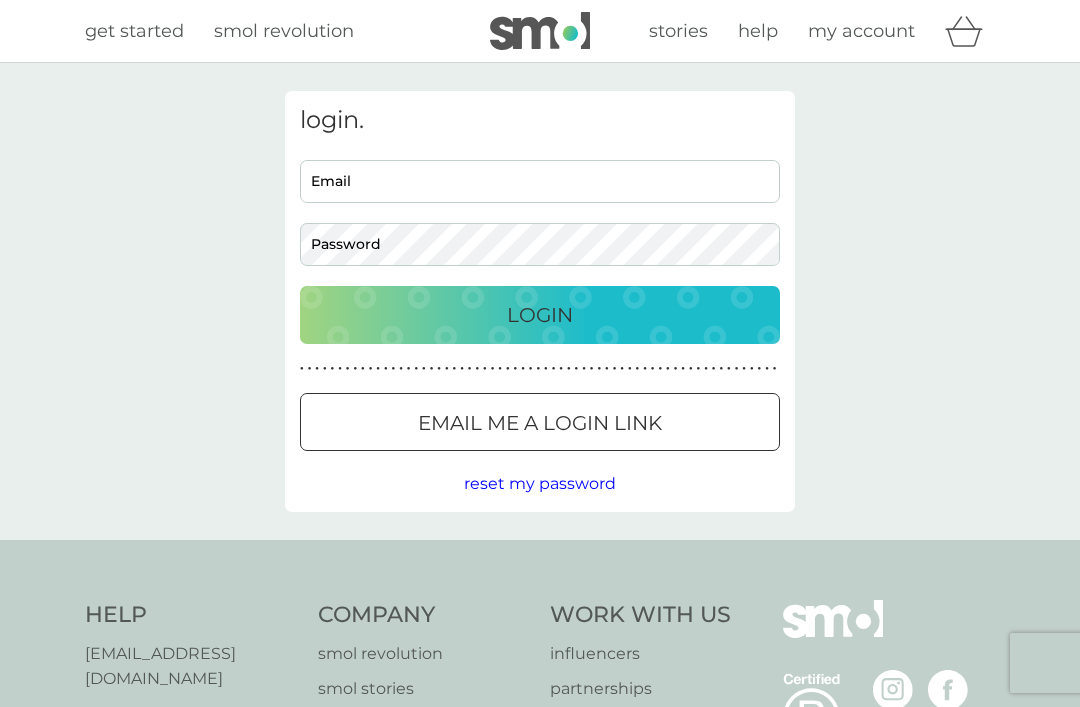 scroll, scrollTop: 0, scrollLeft: 0, axis: both 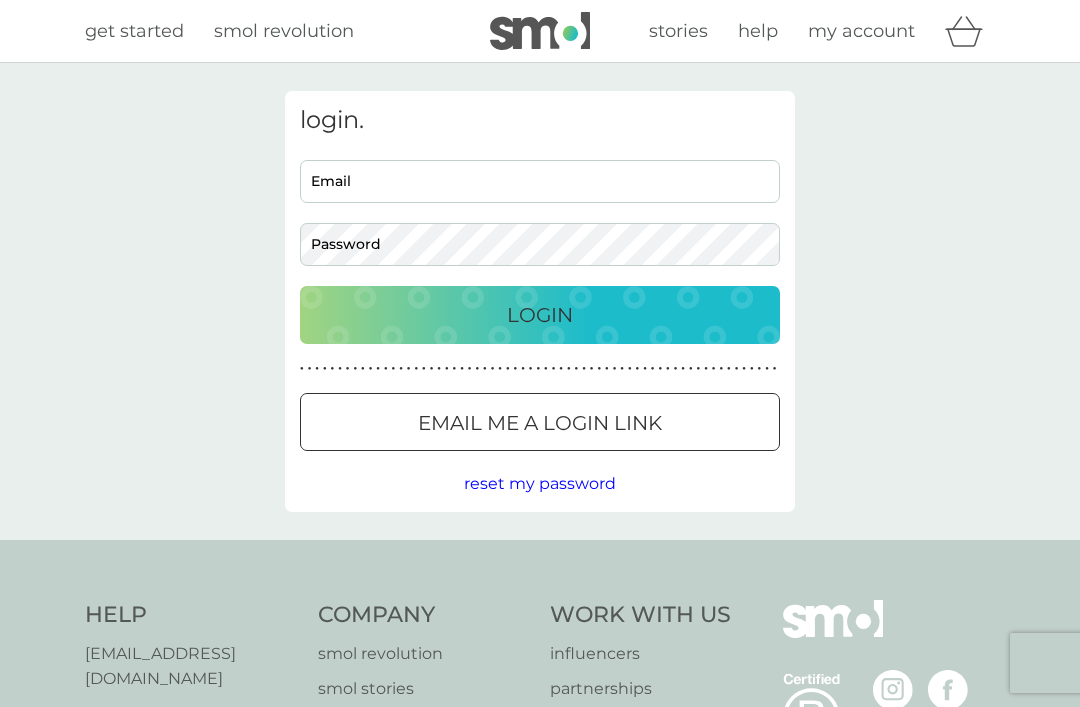 click on "Email" at bounding box center (540, 181) 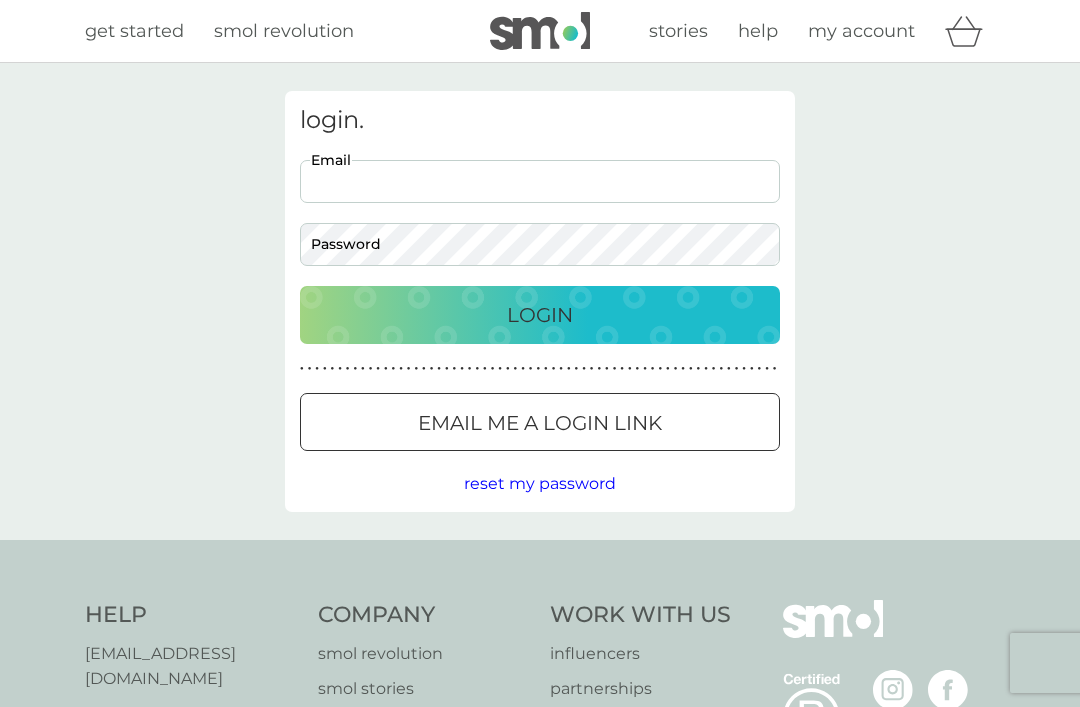 scroll, scrollTop: 0, scrollLeft: 0, axis: both 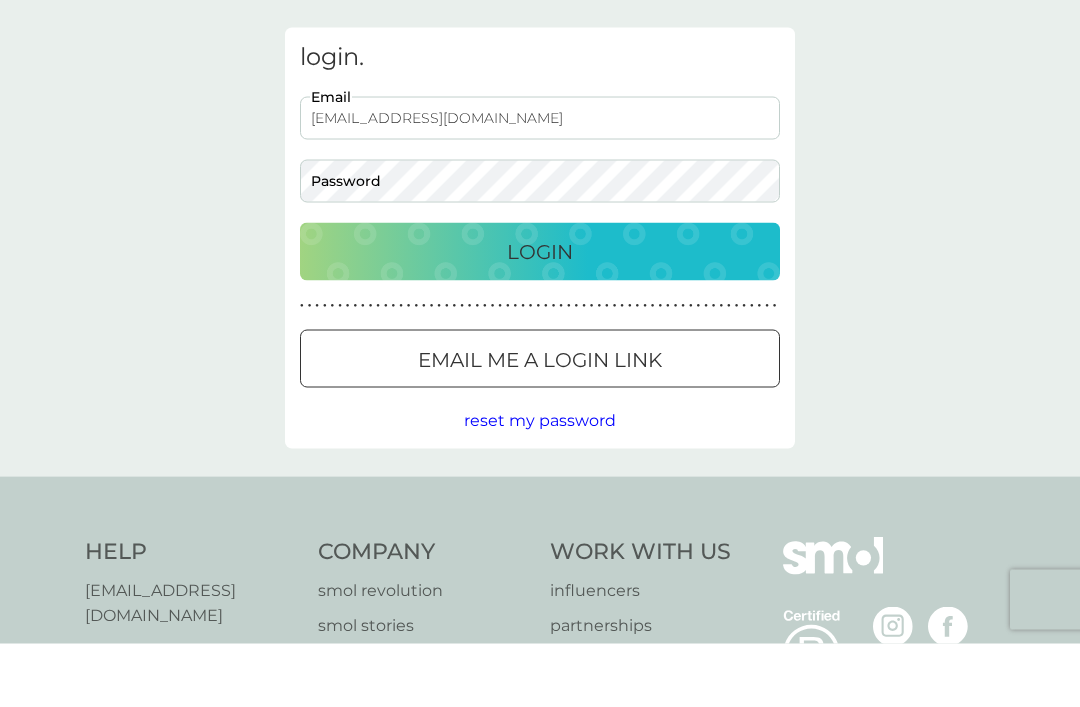type on "loveday843@icloud.com" 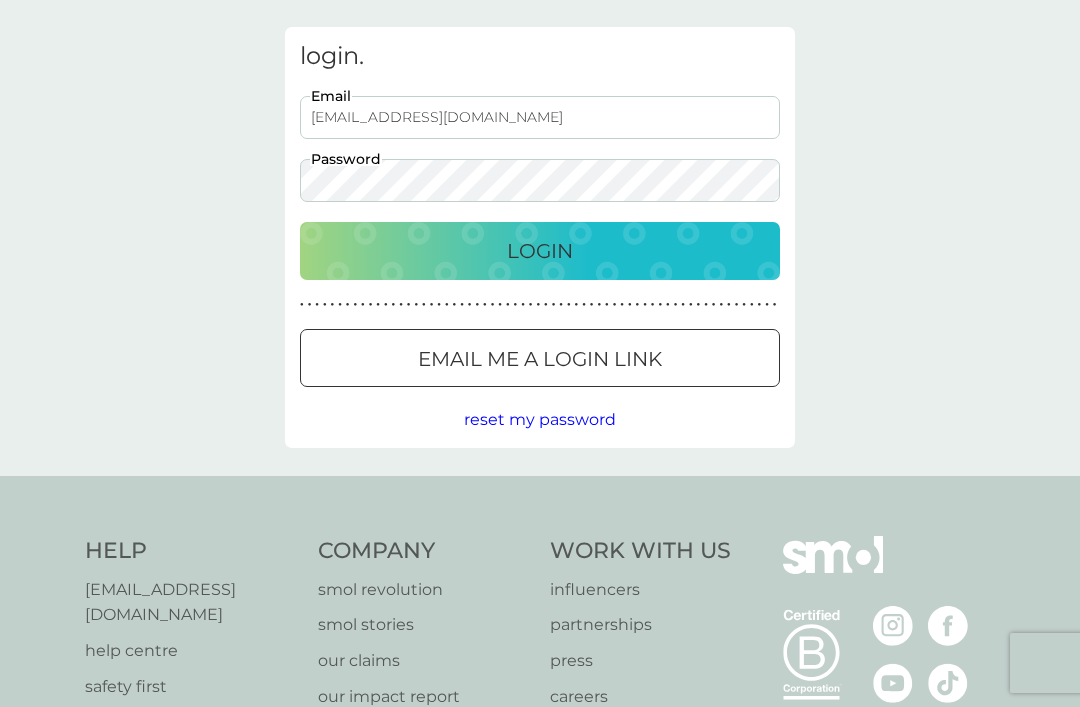 scroll, scrollTop: 63, scrollLeft: 0, axis: vertical 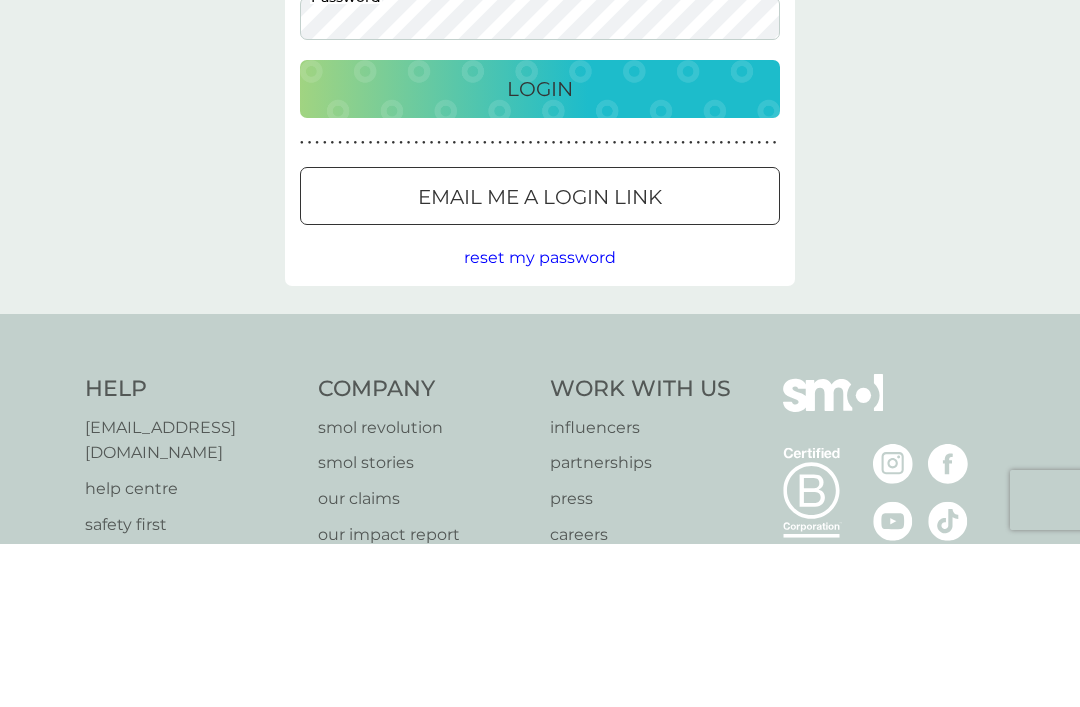 click on "reset my password" at bounding box center (540, 420) 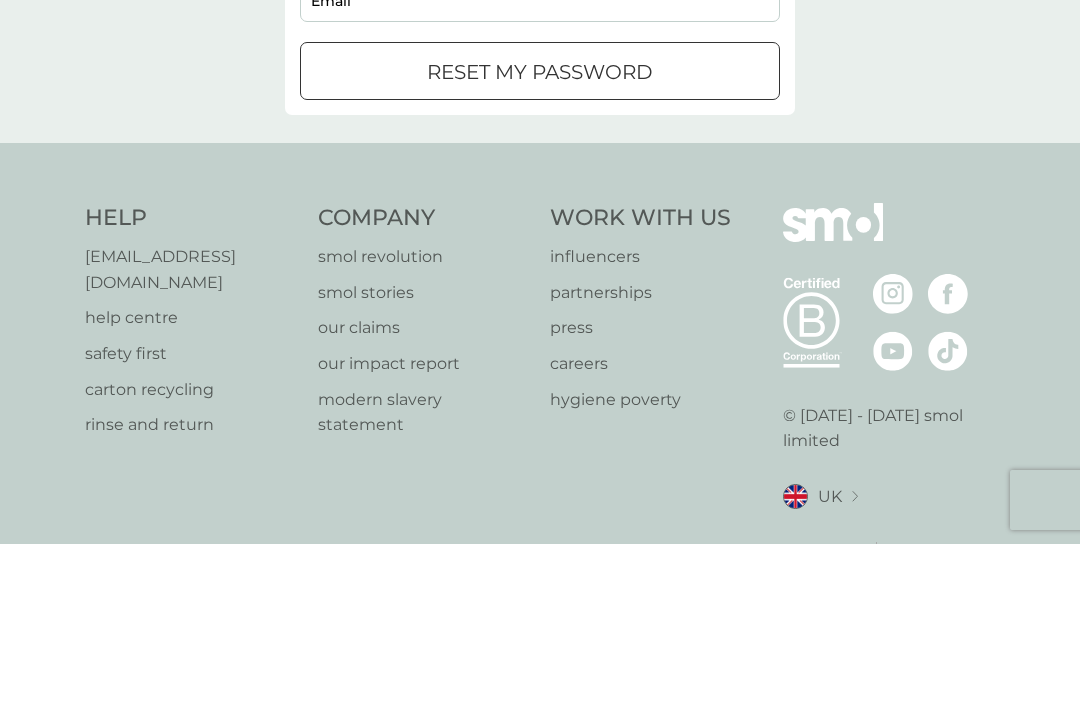 scroll, scrollTop: 0, scrollLeft: 0, axis: both 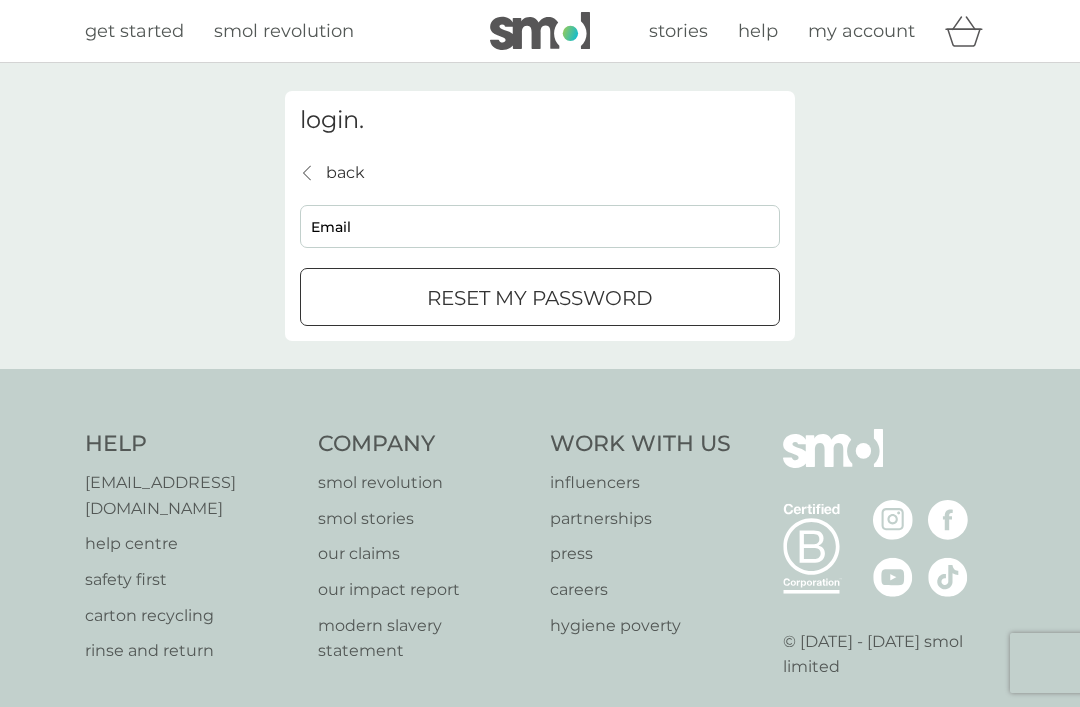 click on "Email" at bounding box center (540, 226) 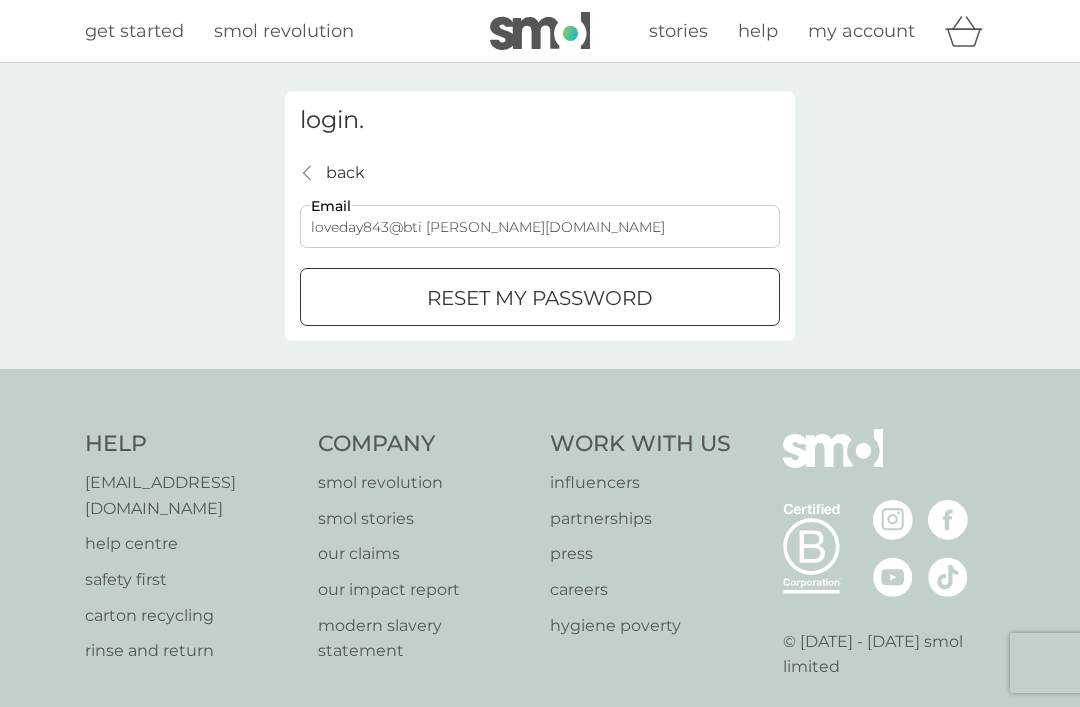 click on "reset my password" at bounding box center (540, 298) 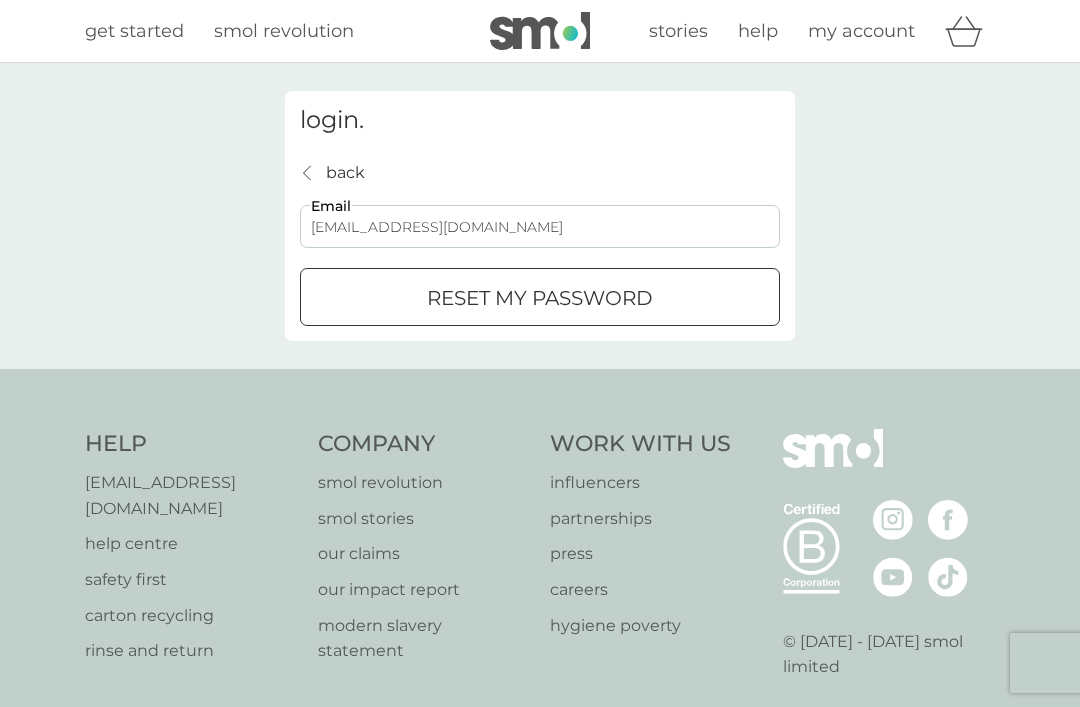 type on "loveday843@btinternet.com" 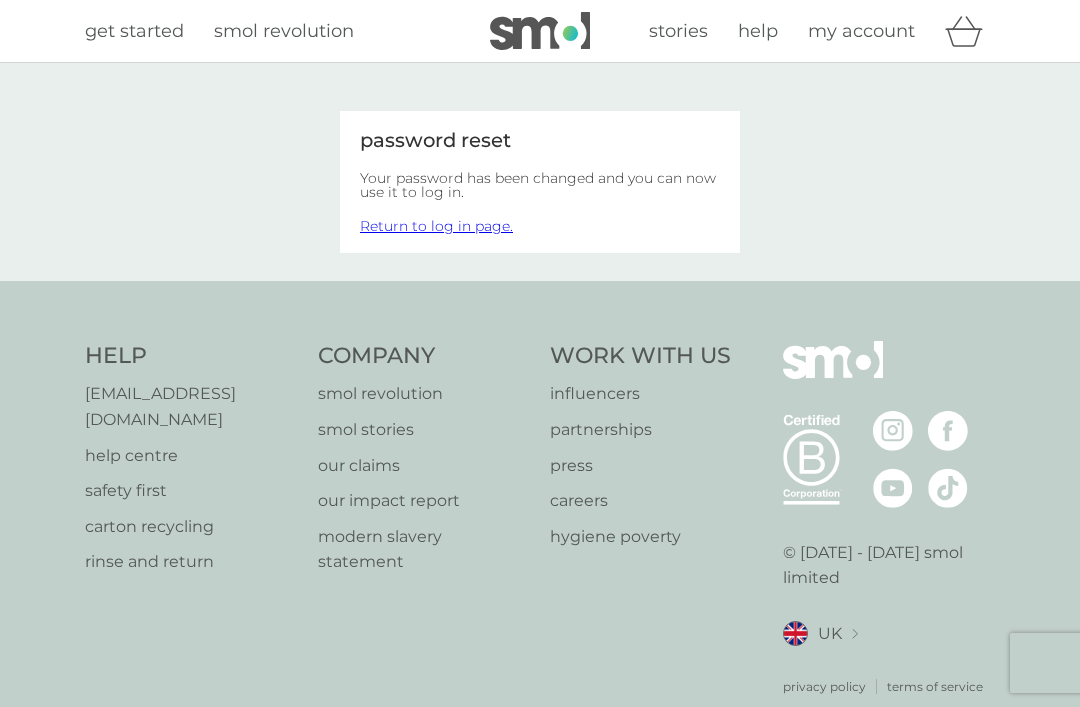 scroll, scrollTop: 0, scrollLeft: 0, axis: both 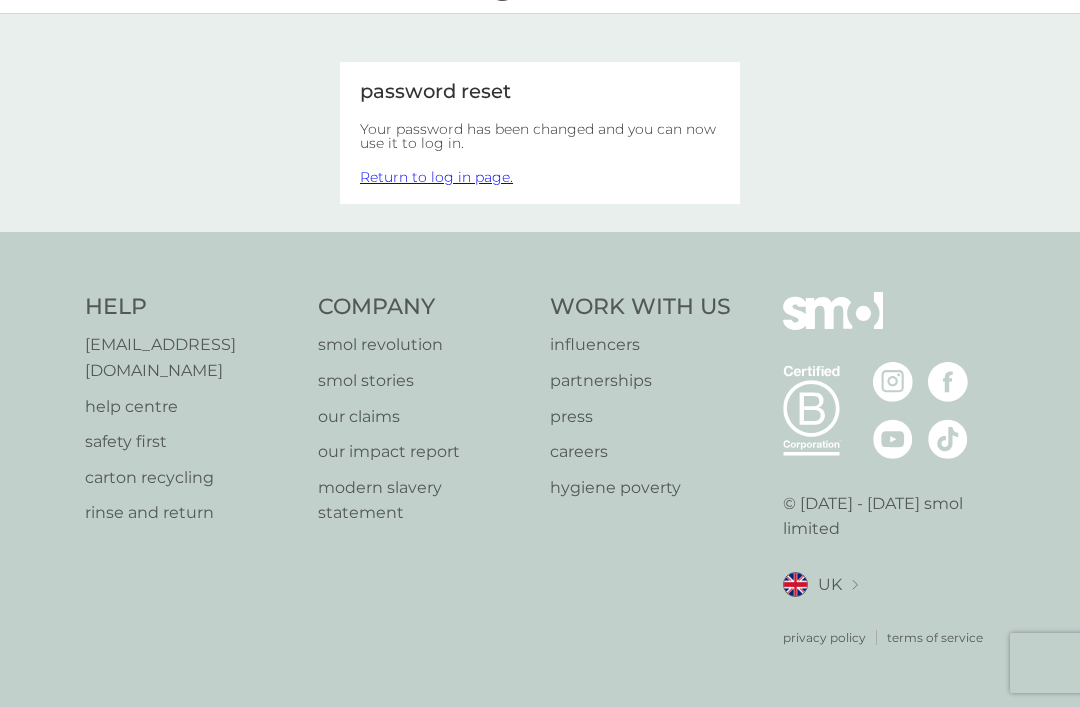 click on "Return to log in page." at bounding box center (436, 177) 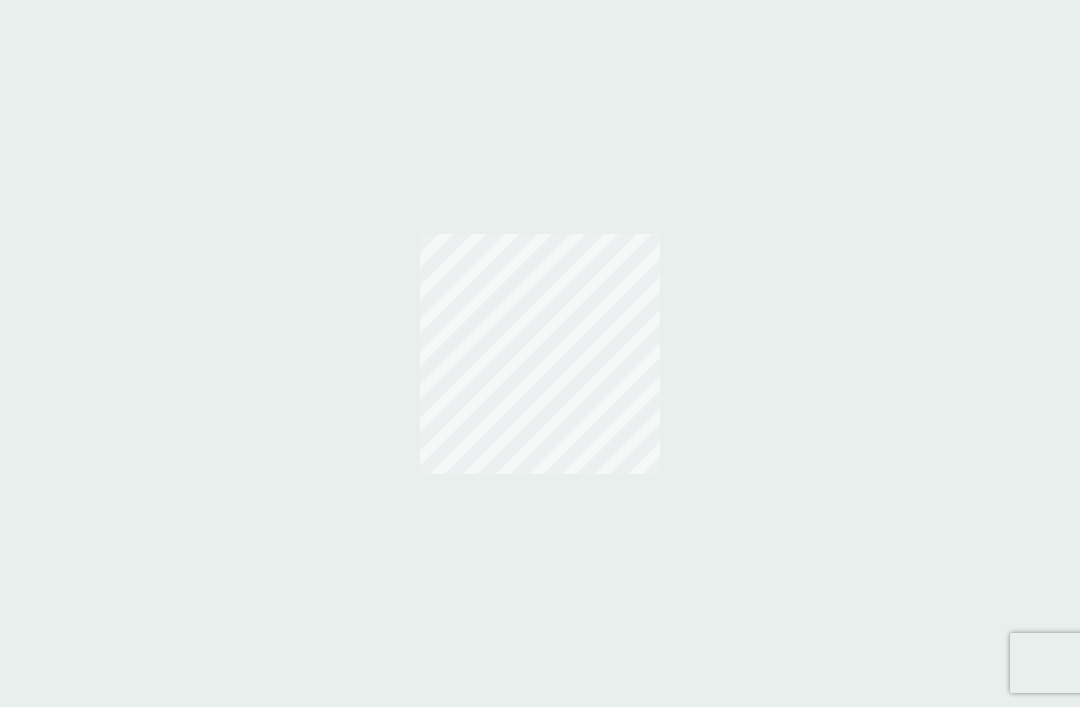 scroll, scrollTop: 0, scrollLeft: 0, axis: both 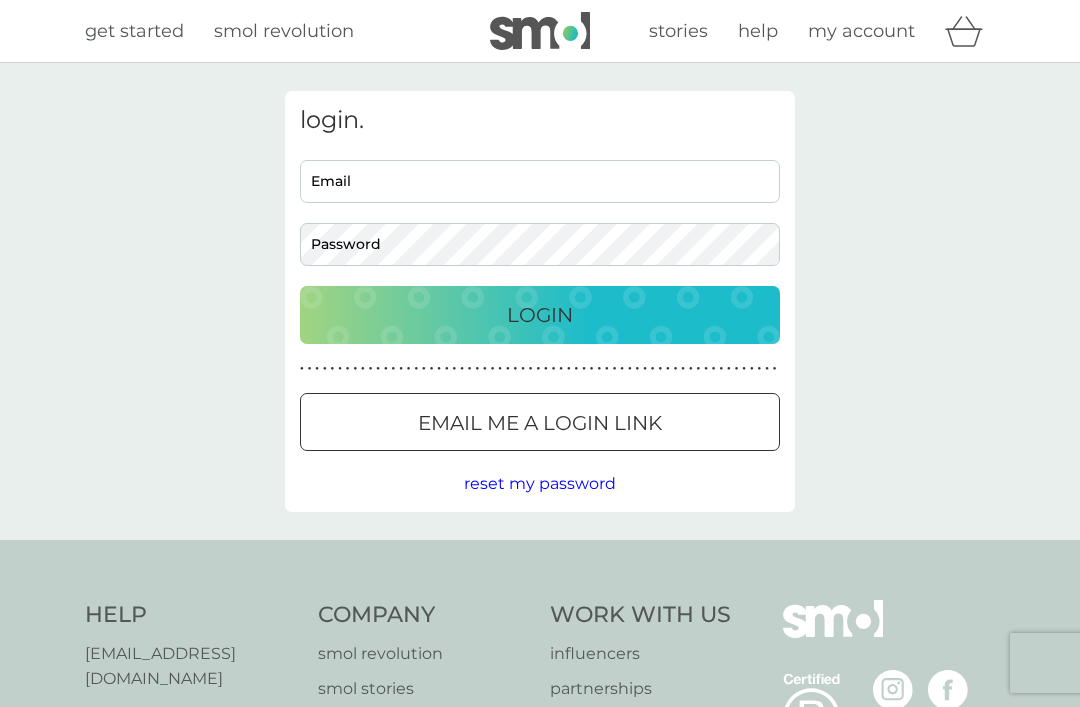 click on "Email" at bounding box center [540, 181] 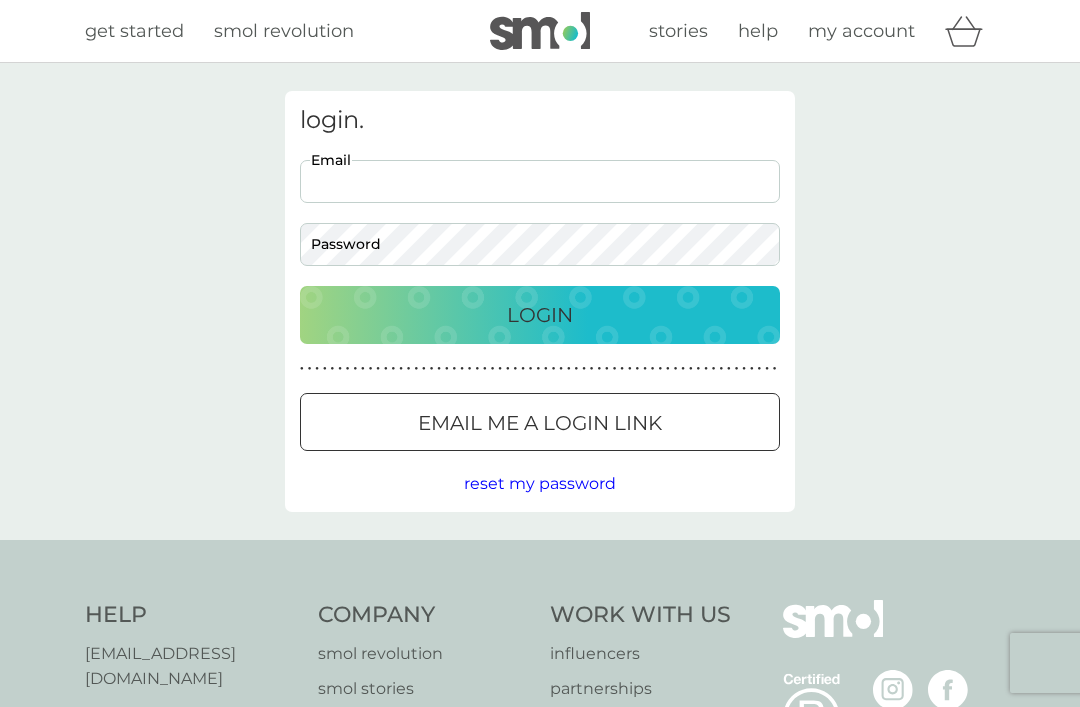 scroll, scrollTop: 64, scrollLeft: 0, axis: vertical 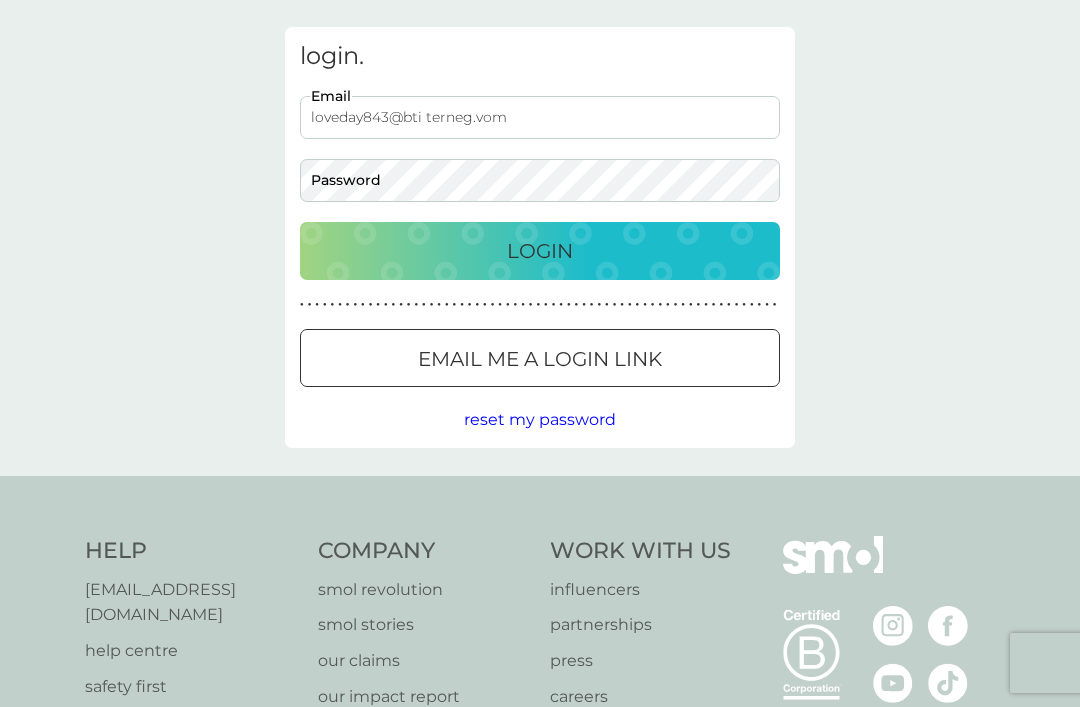 click on "loveday843@bti terneg.vom" at bounding box center [540, 117] 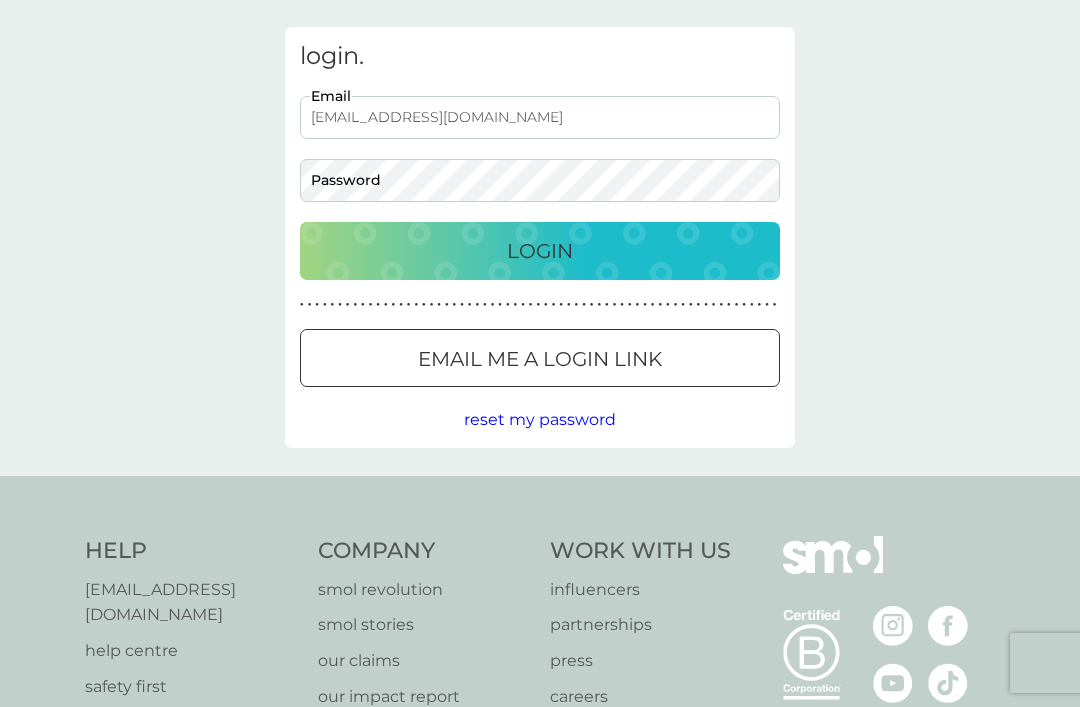 type on "loveday843@btinternet.com" 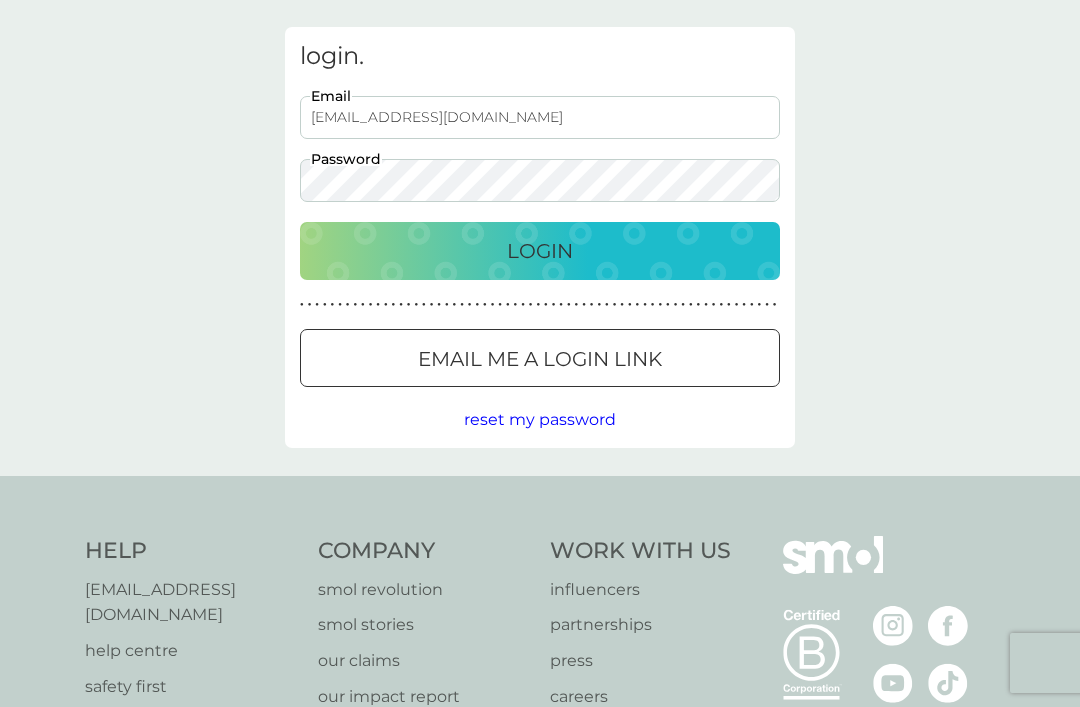 click on "Login" at bounding box center (540, 251) 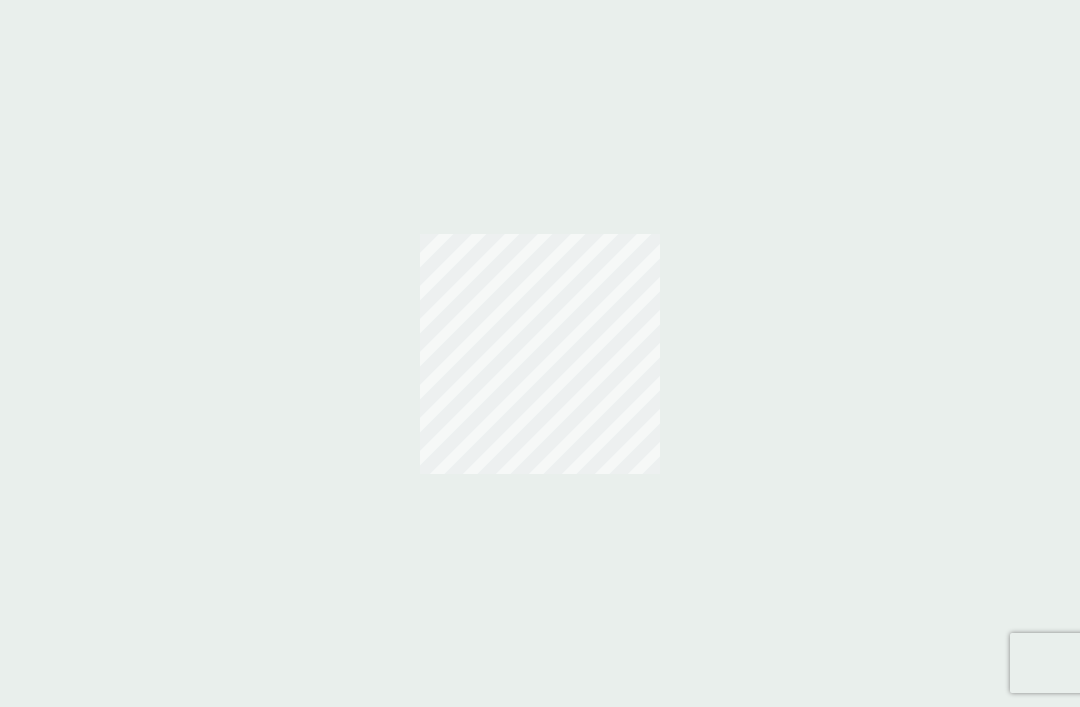 scroll, scrollTop: 0, scrollLeft: 0, axis: both 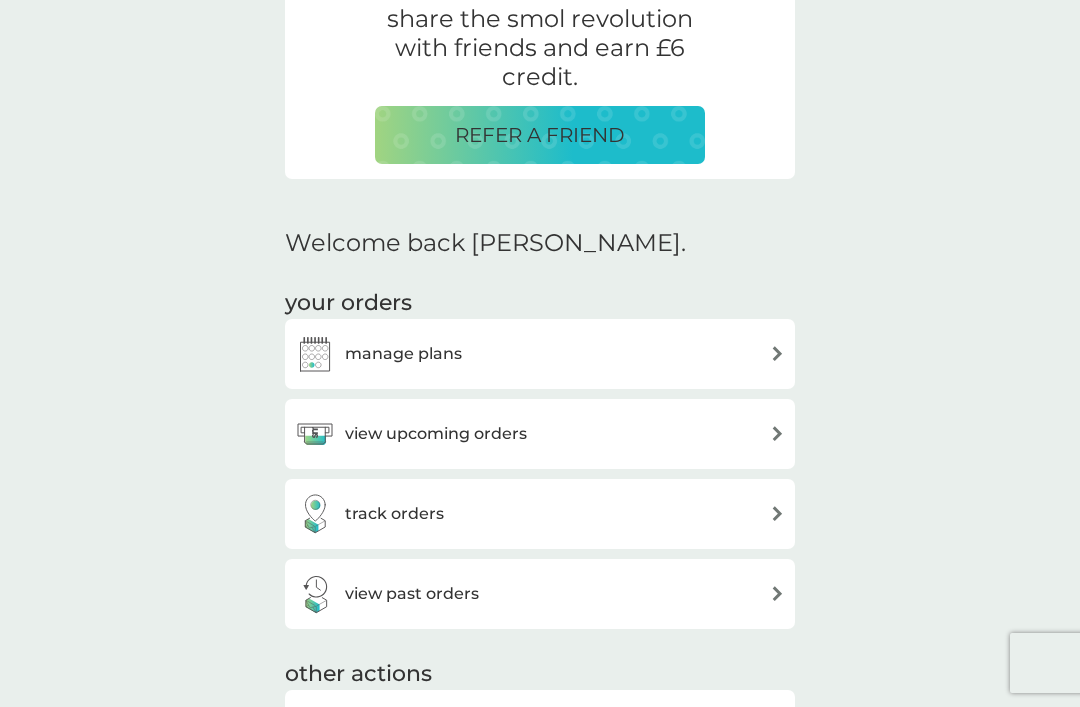 click at bounding box center (777, 433) 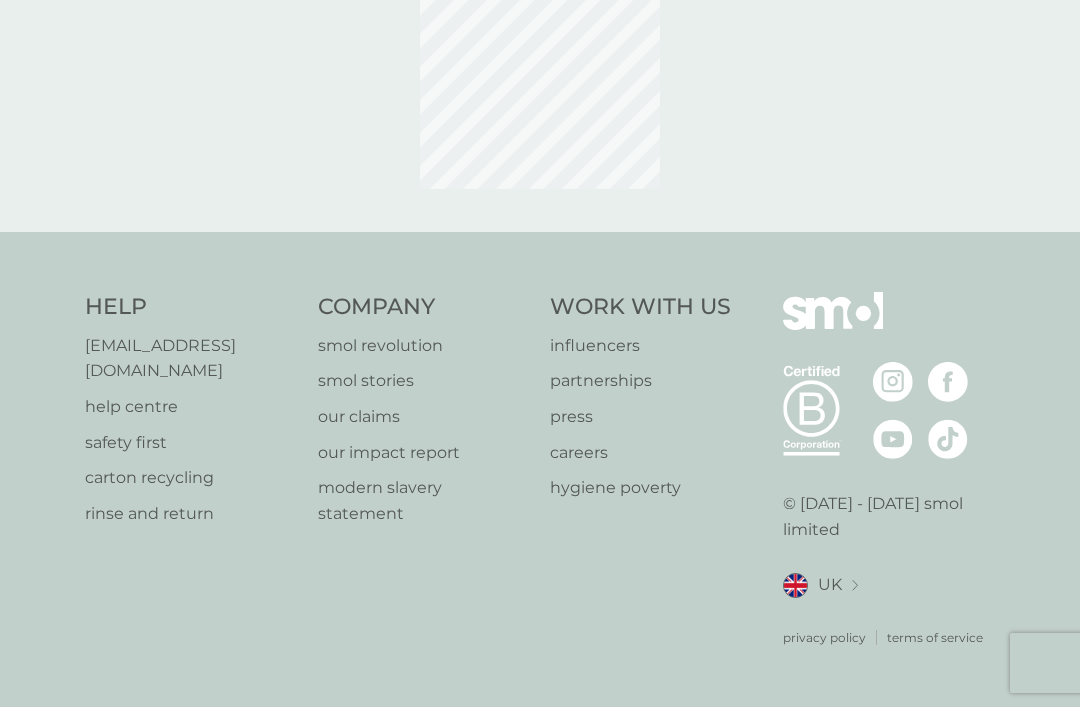 scroll, scrollTop: 0, scrollLeft: 0, axis: both 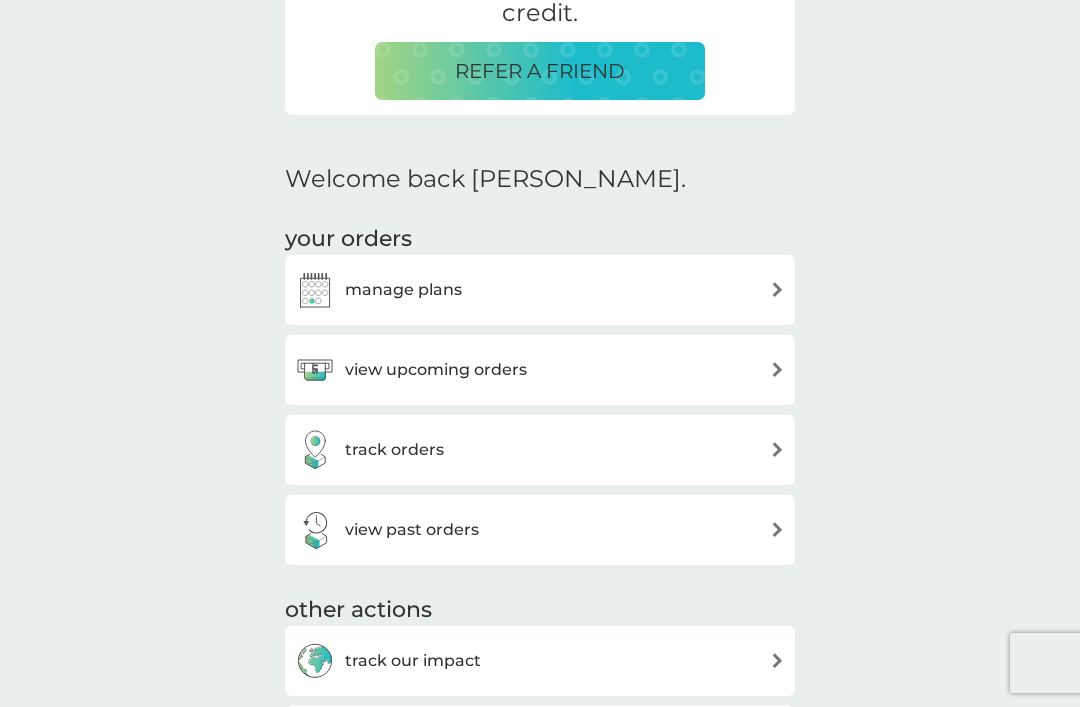 click at bounding box center [777, 529] 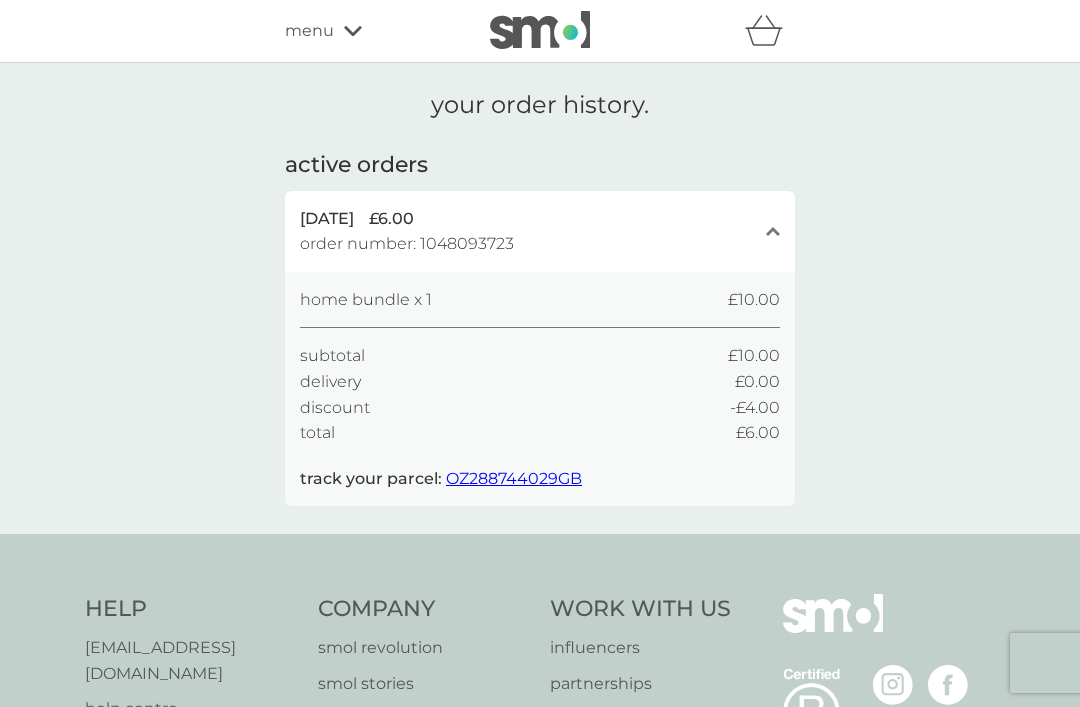 click on "home bundle x 1" at bounding box center (366, 300) 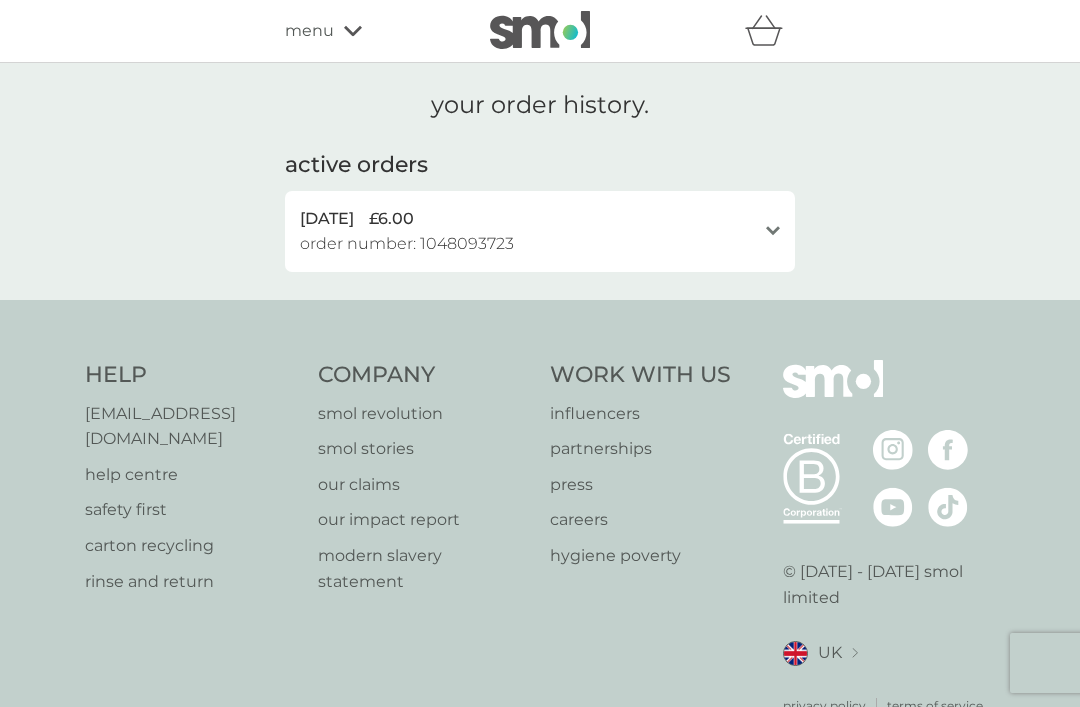 click on "order number:   1048093723" at bounding box center [407, 244] 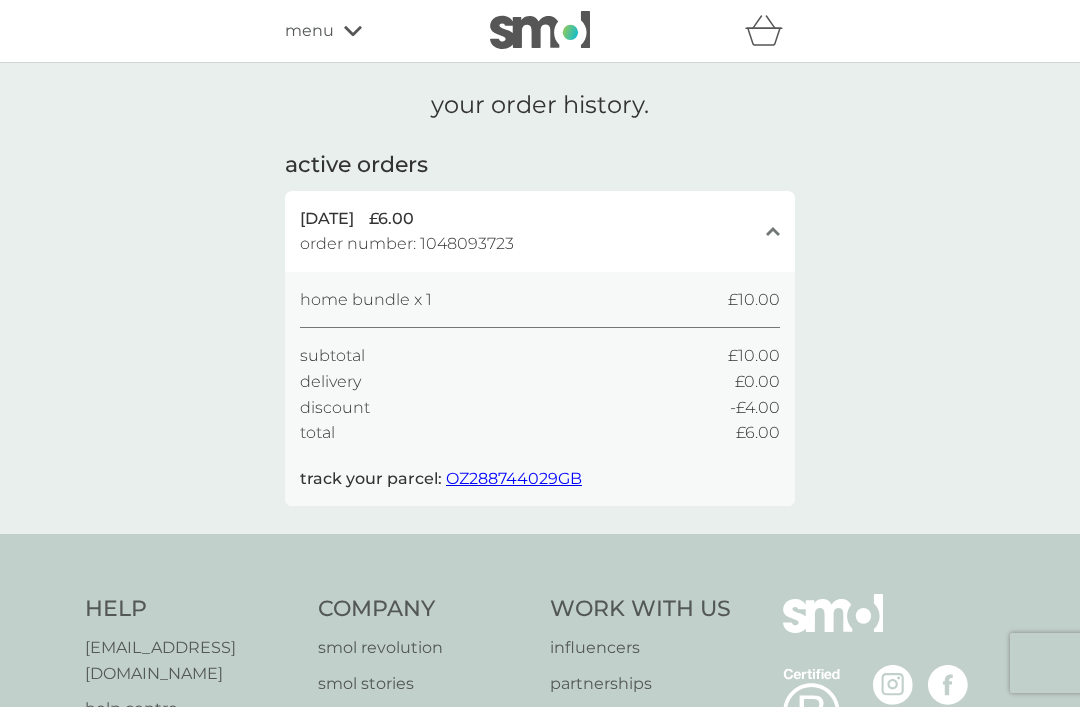 click on "OZ288744029GB" at bounding box center [514, 478] 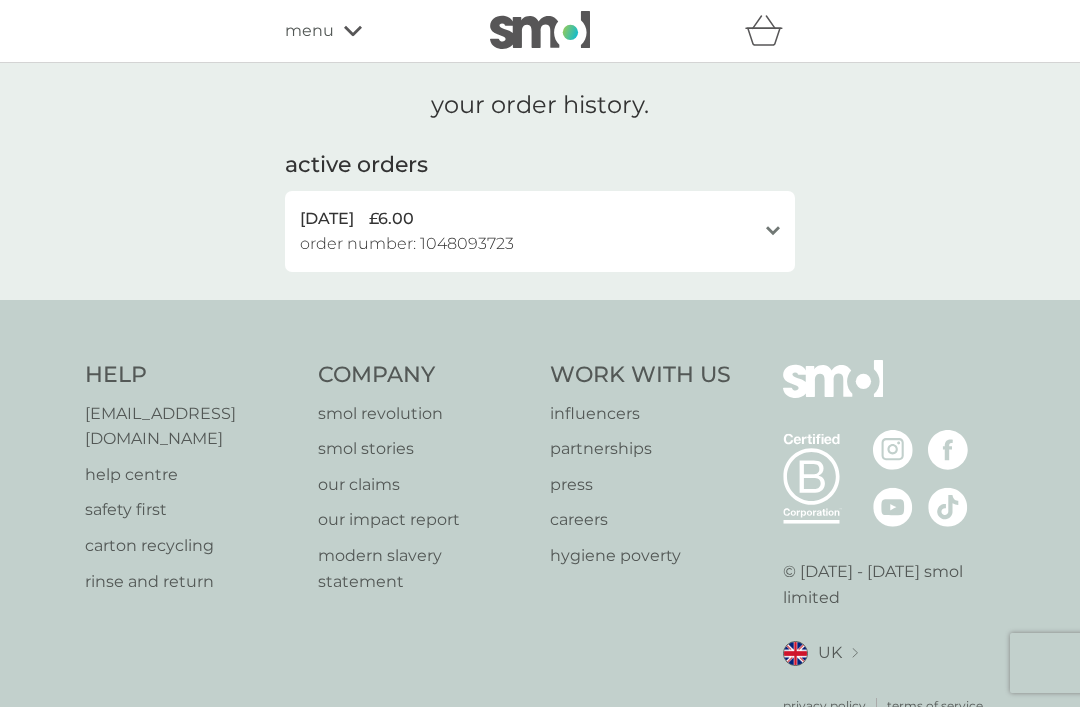 click 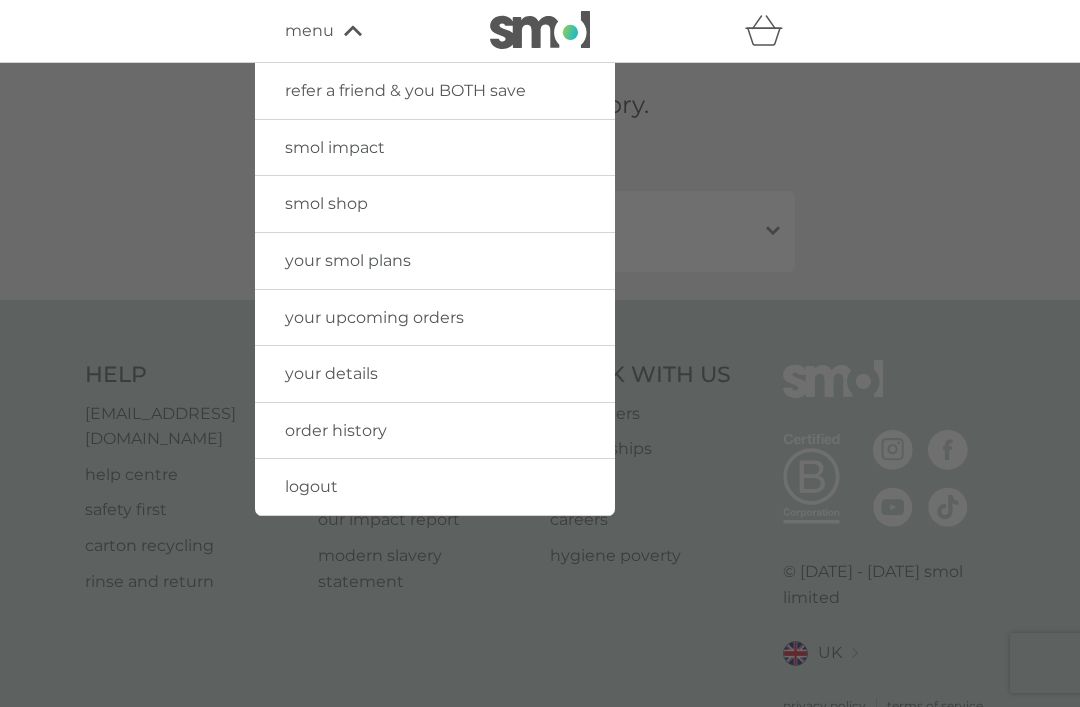 click on "smol shop" at bounding box center [435, 204] 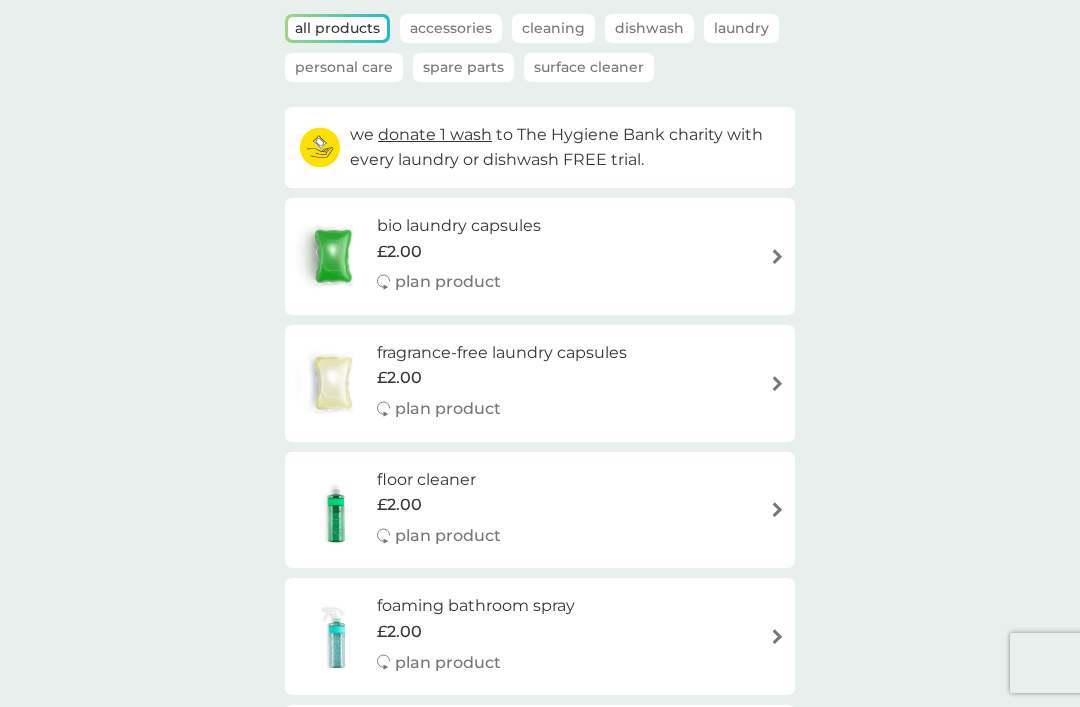scroll, scrollTop: 0, scrollLeft: 0, axis: both 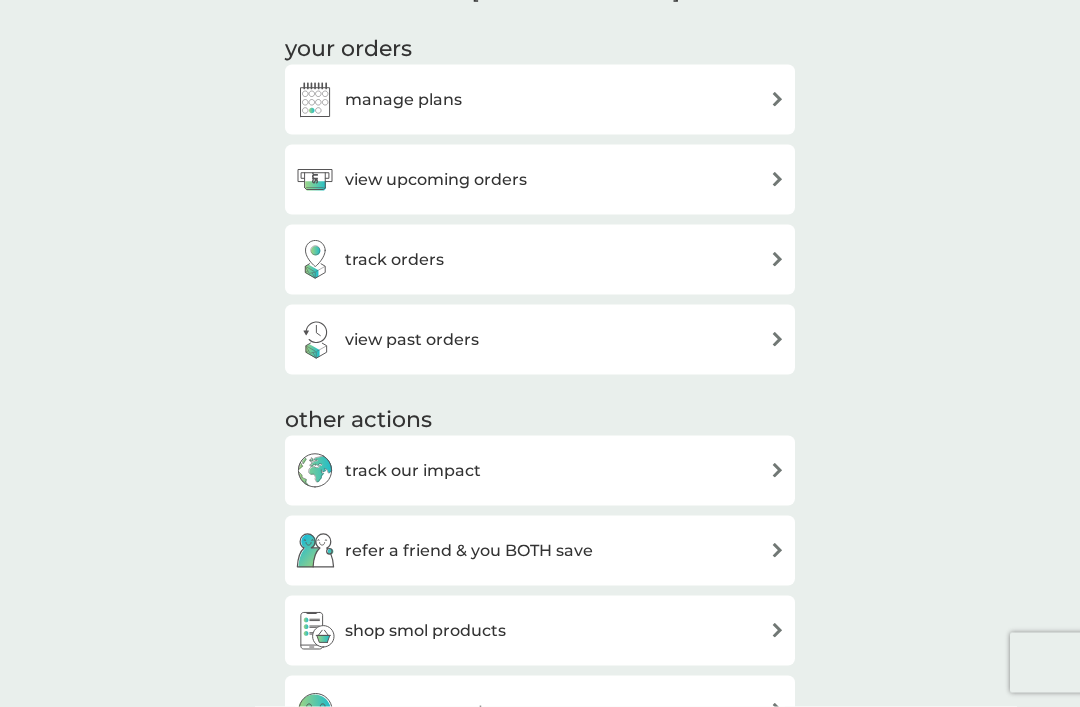 click on "manage plans" at bounding box center [540, 100] 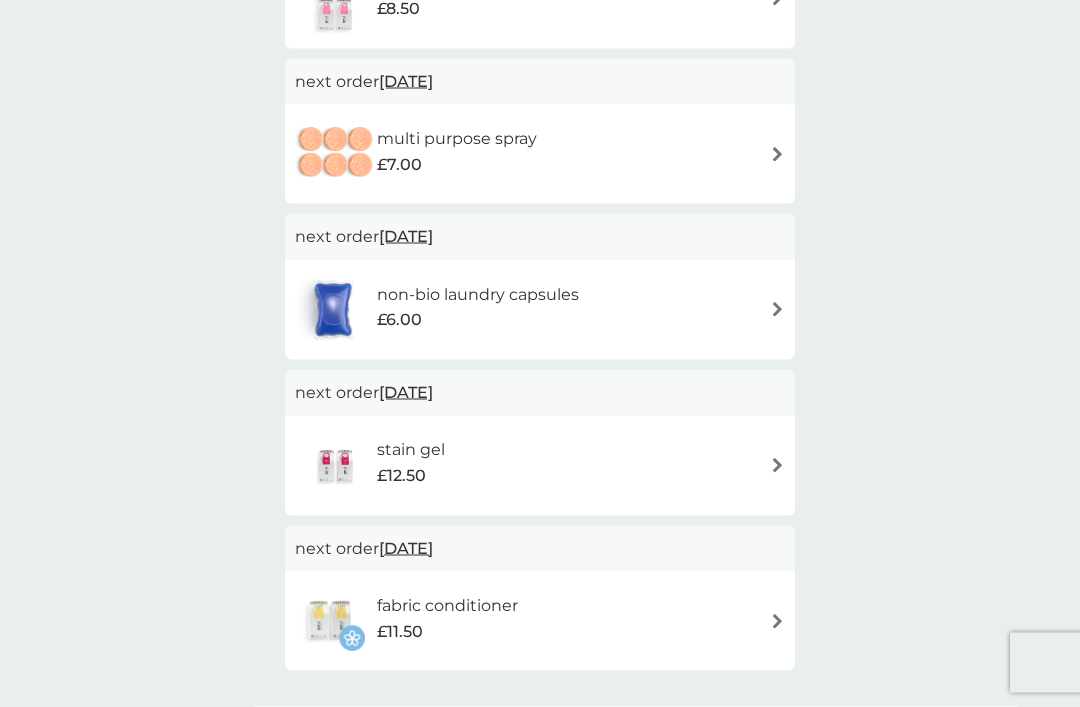 scroll, scrollTop: 444, scrollLeft: 0, axis: vertical 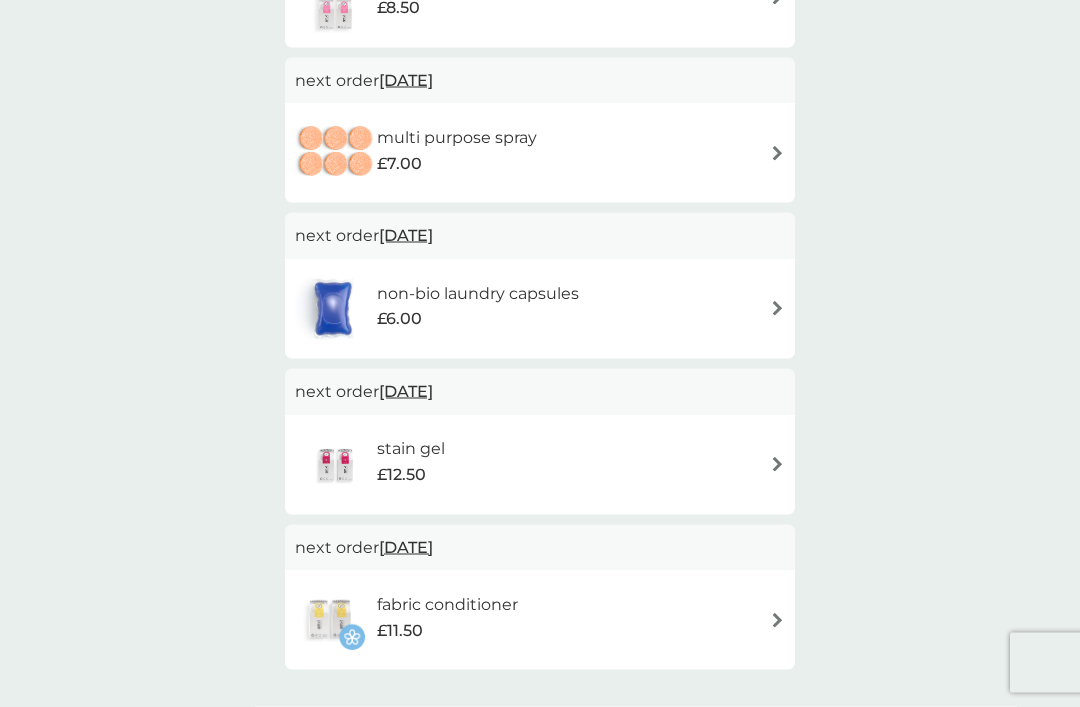 click at bounding box center [777, 153] 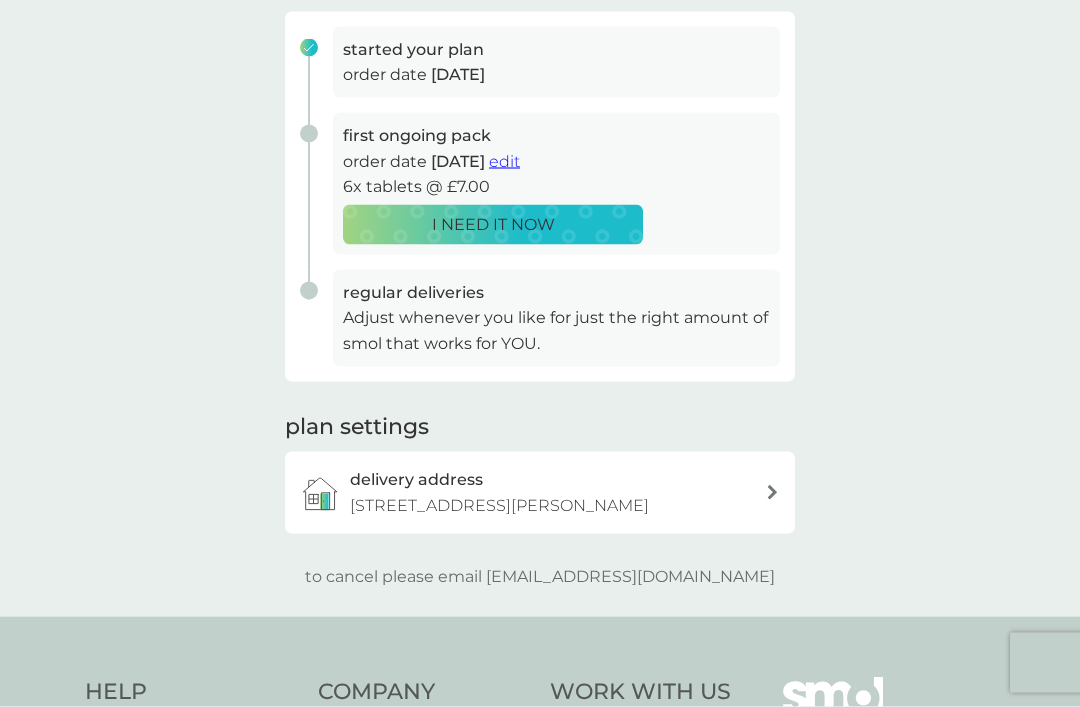 scroll, scrollTop: 311, scrollLeft: 0, axis: vertical 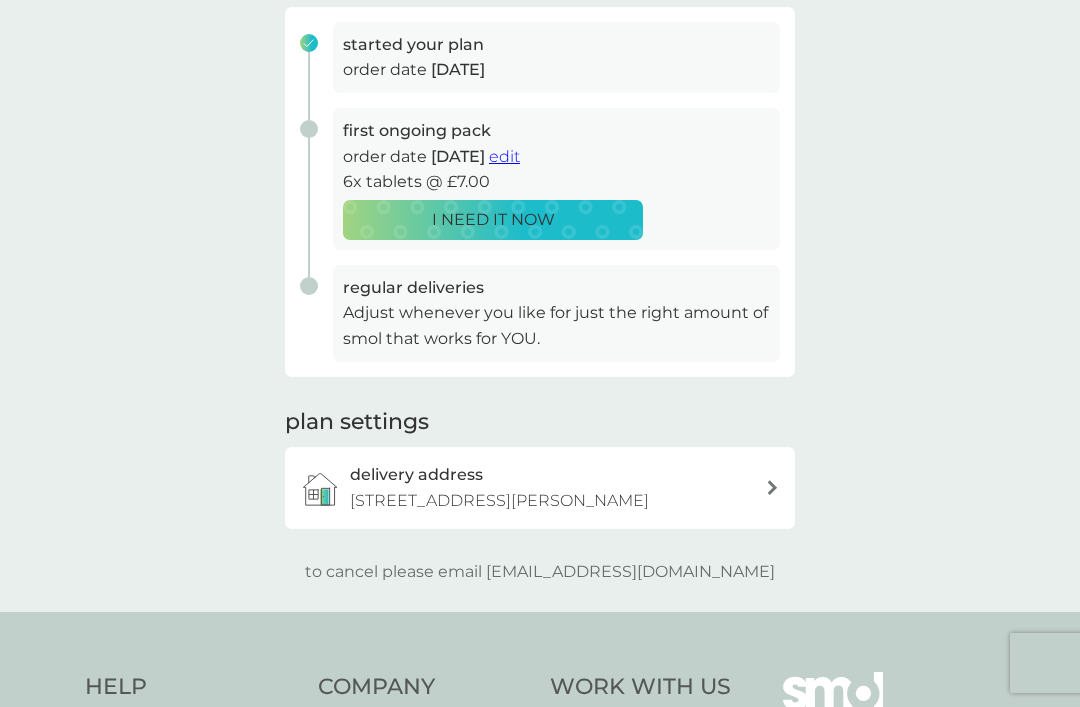 click on "Adjust whenever you like for just the right amount of smol that works for YOU." at bounding box center (556, 325) 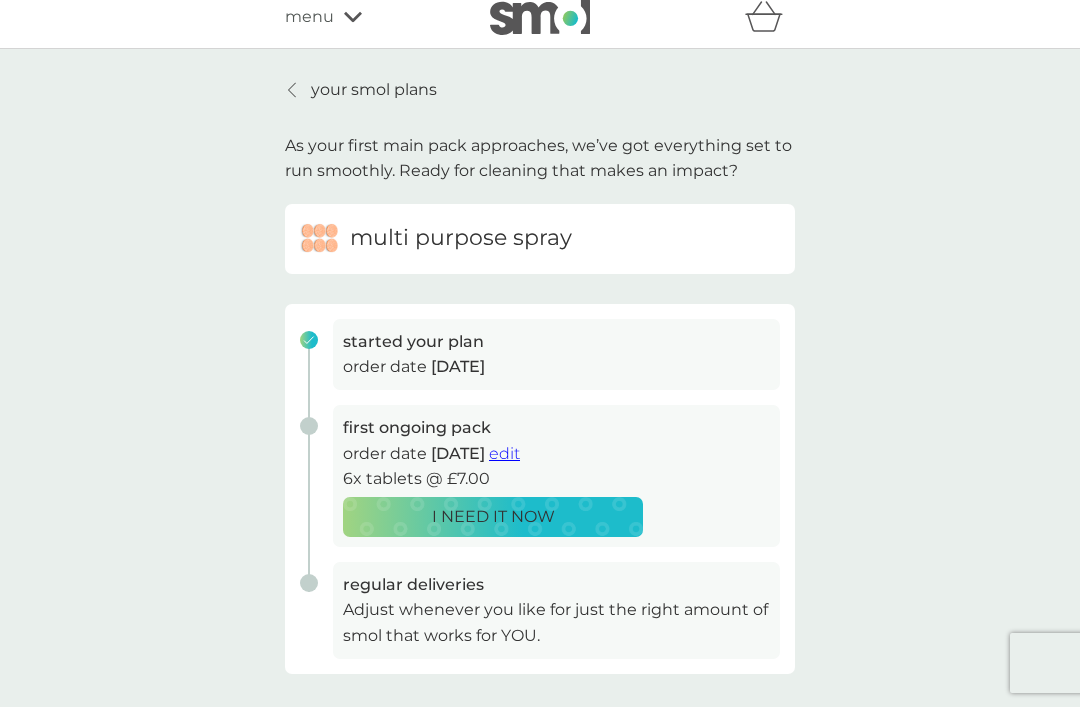 scroll, scrollTop: 45, scrollLeft: 0, axis: vertical 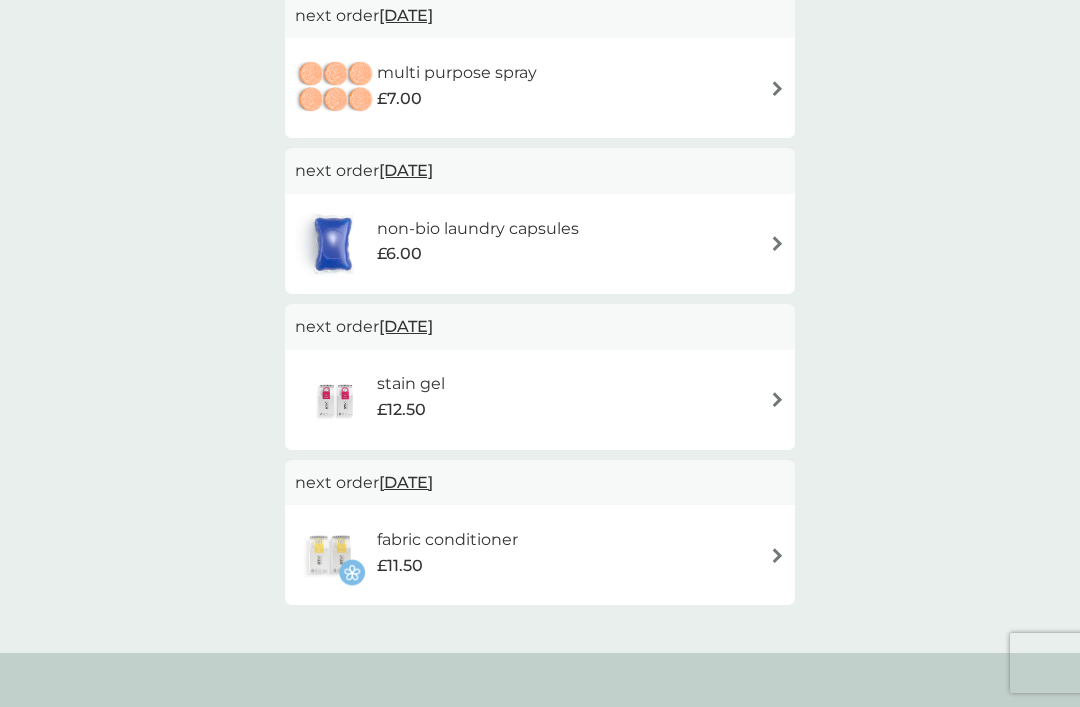 click on "non-bio laundry capsules £6.00" at bounding box center [540, 244] 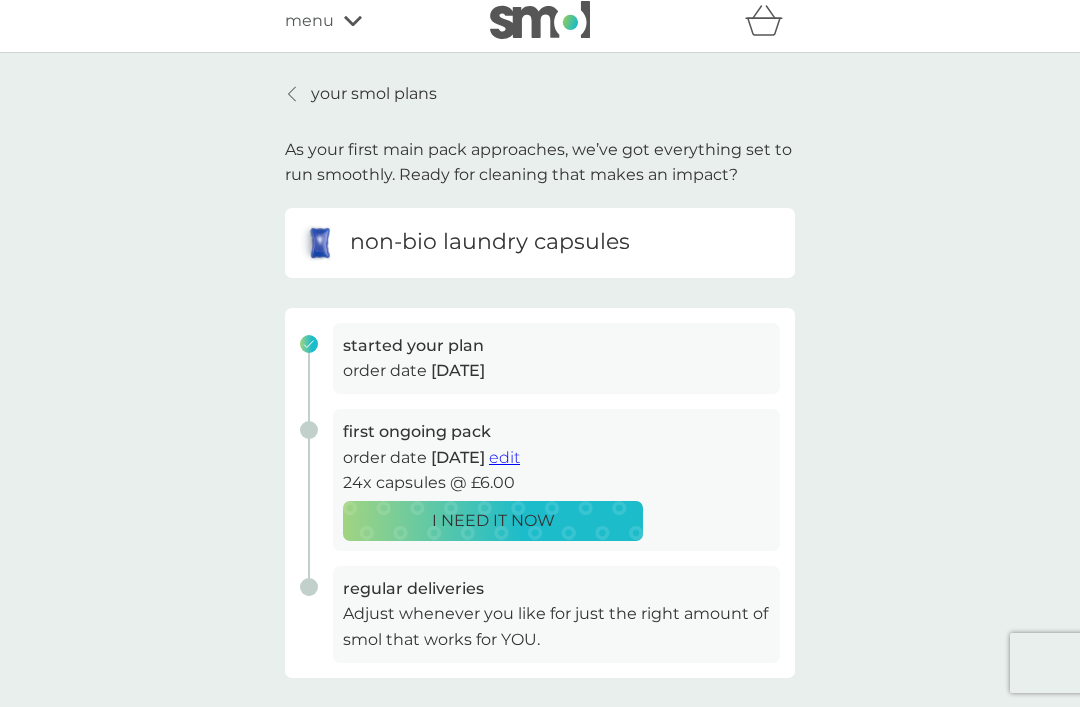 scroll, scrollTop: 0, scrollLeft: 0, axis: both 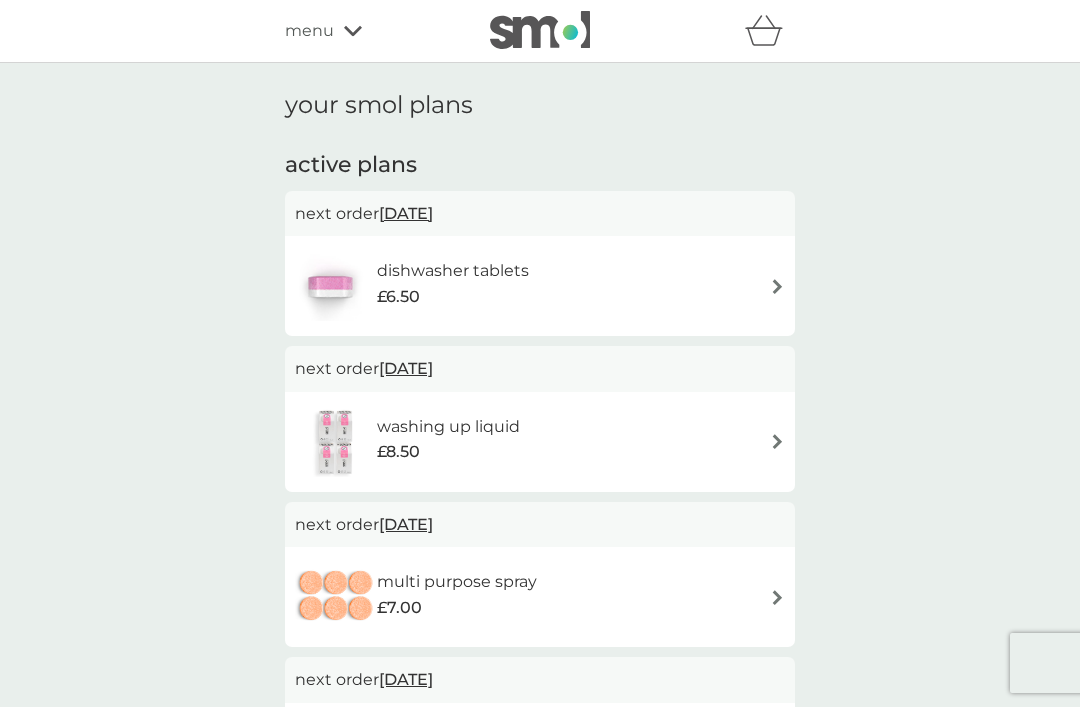 click 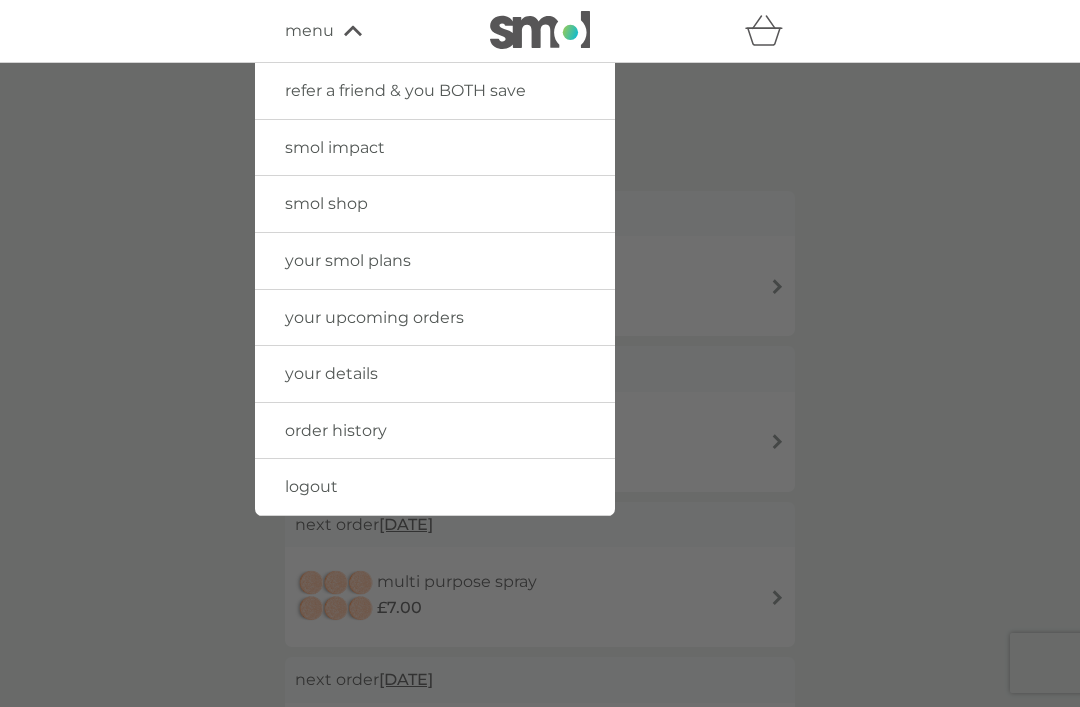 click on "your smol plans" at bounding box center [348, 260] 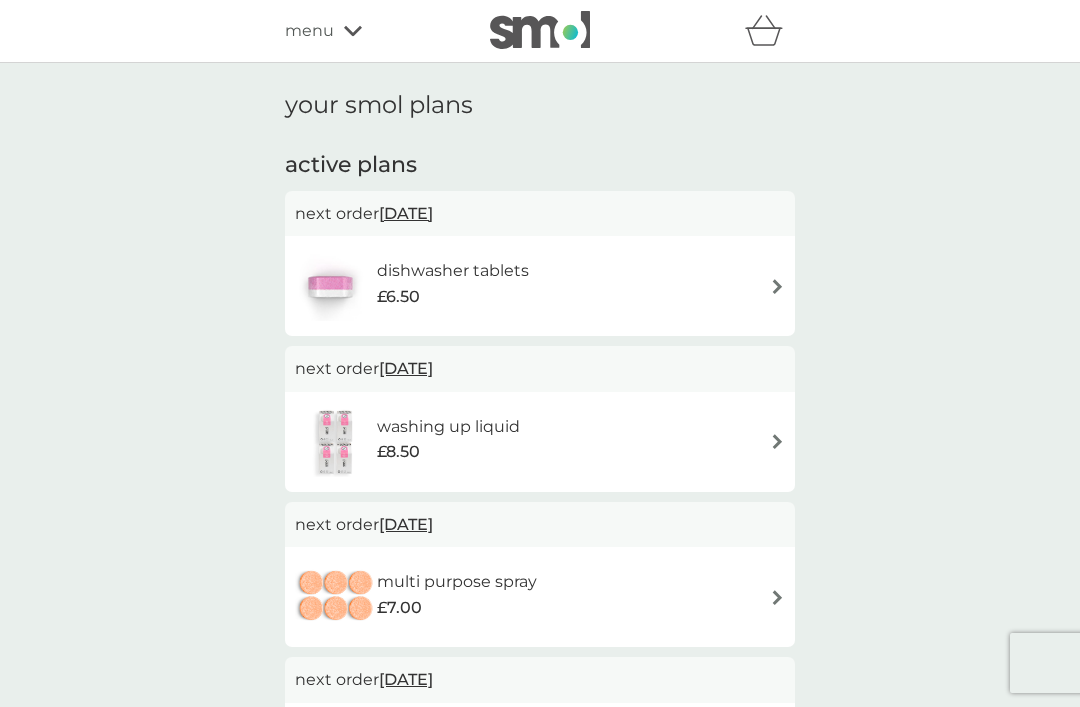 click on "[DATE]" at bounding box center (406, 368) 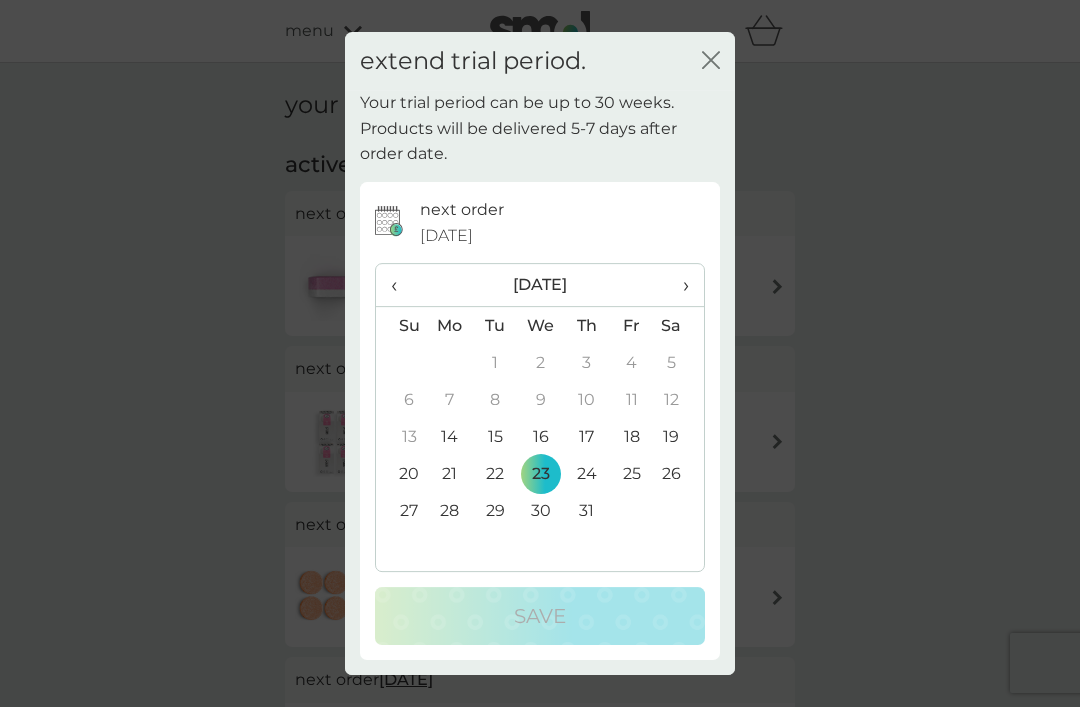 click on "›" at bounding box center [679, 285] 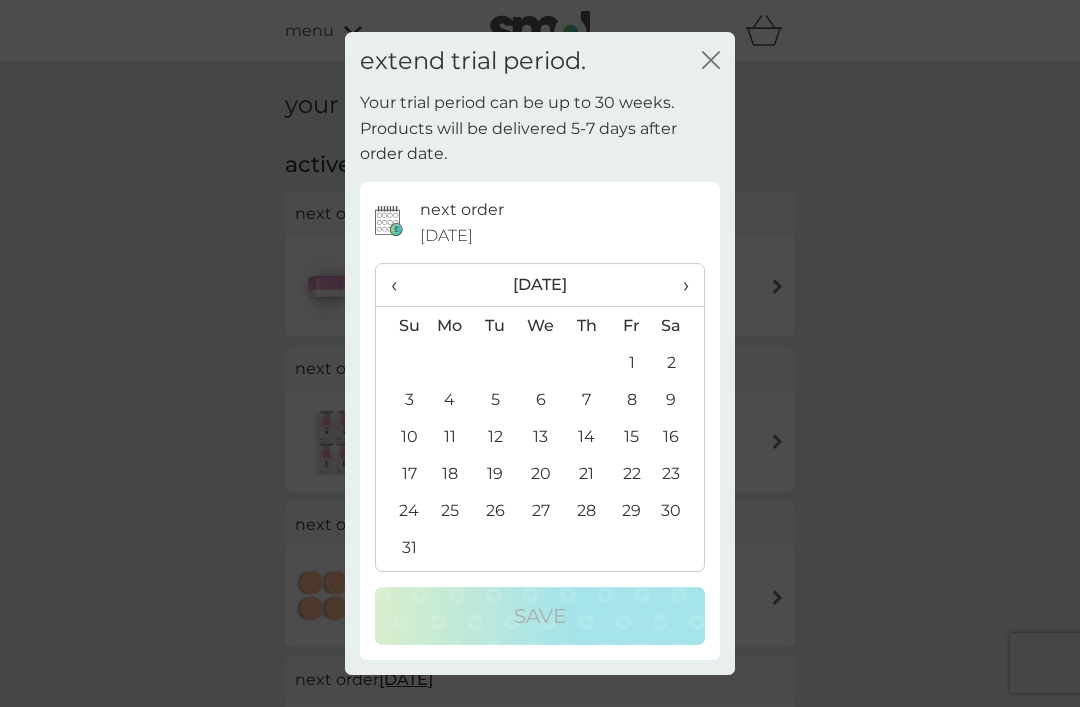 click on "28" at bounding box center [586, 510] 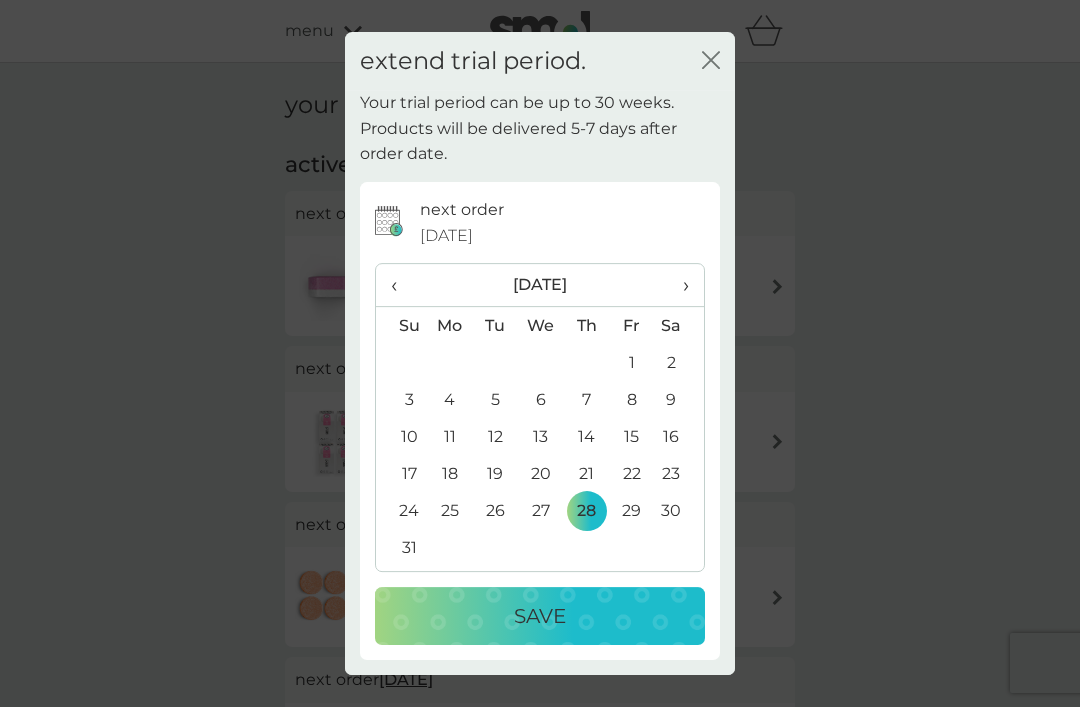 click on "Save" at bounding box center (540, 616) 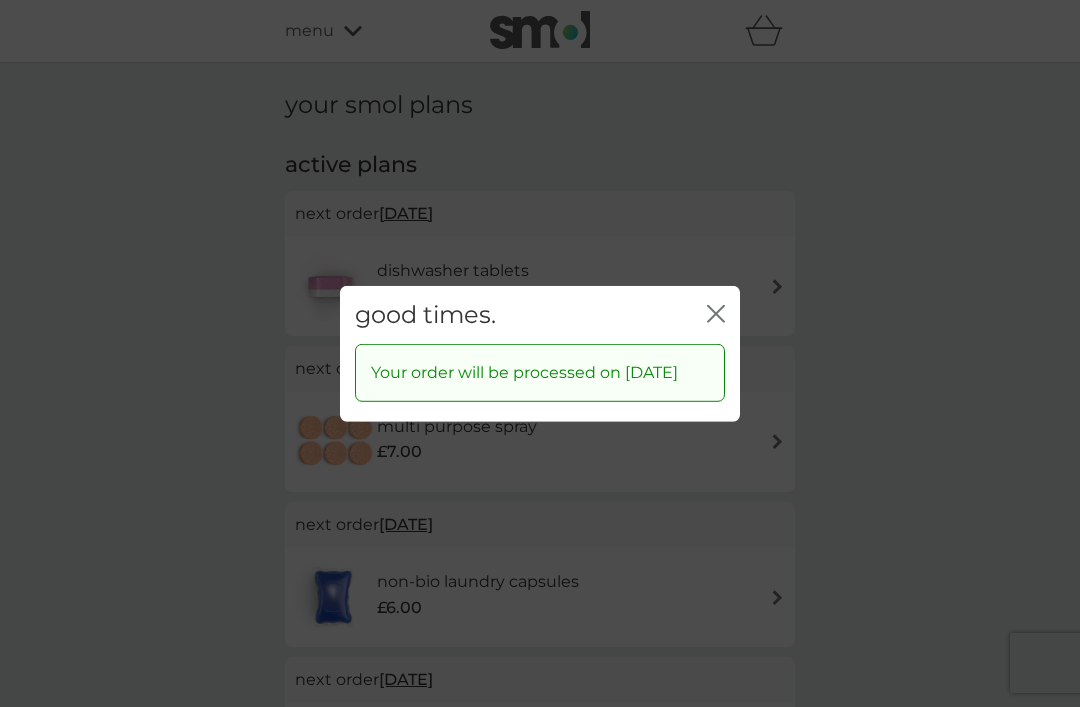 click on "close" 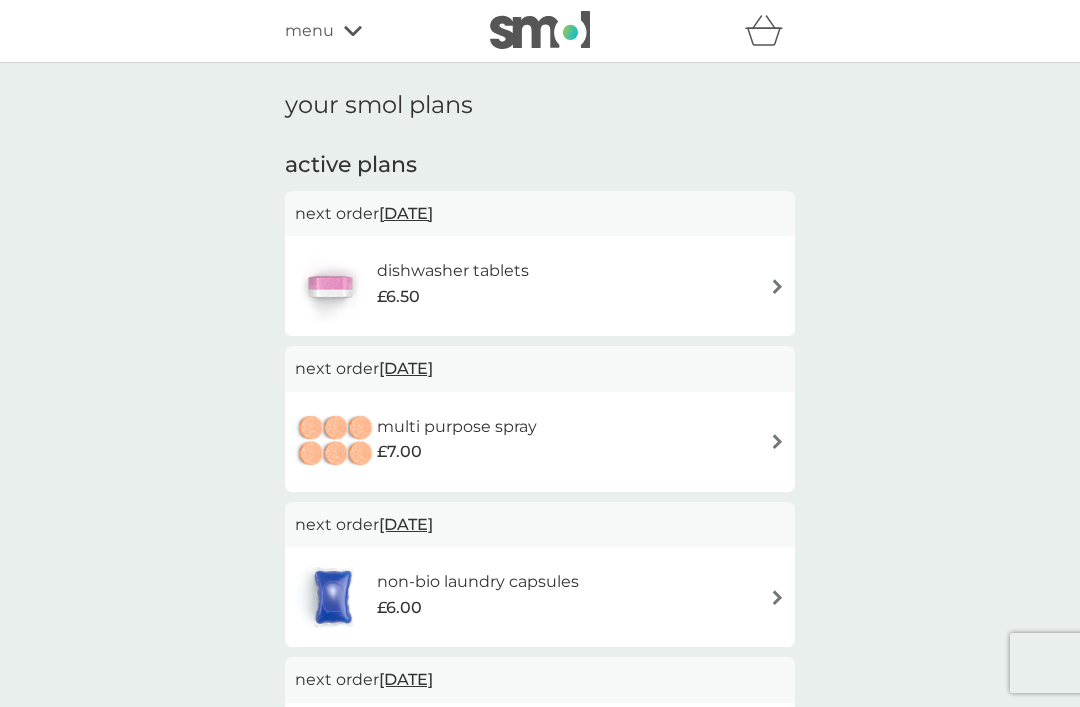 click at bounding box center [777, 441] 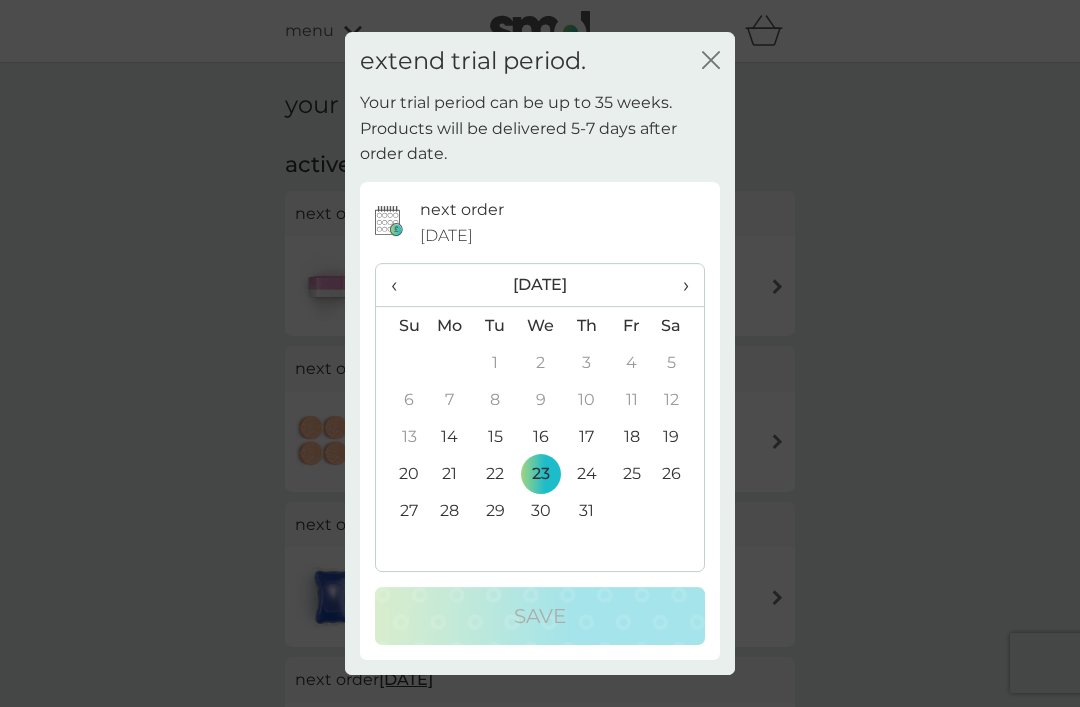 click on "extend trial period. close Your trial period can be up to 35 weeks. Products will be delivered 5-7 days after order date. next order 23 Jul 2025 ‹ July 2025 › Su Mo Tu We Th Fr Sa 29 30 1 2 3 4 5 6 7 8 9 10 11 12 13 14 15 16 17 18 19 20 21 22 23 24 25 26 27 28 29 30 31 1 2 3 4 5 6 7 8 9 Save" at bounding box center [540, 353] 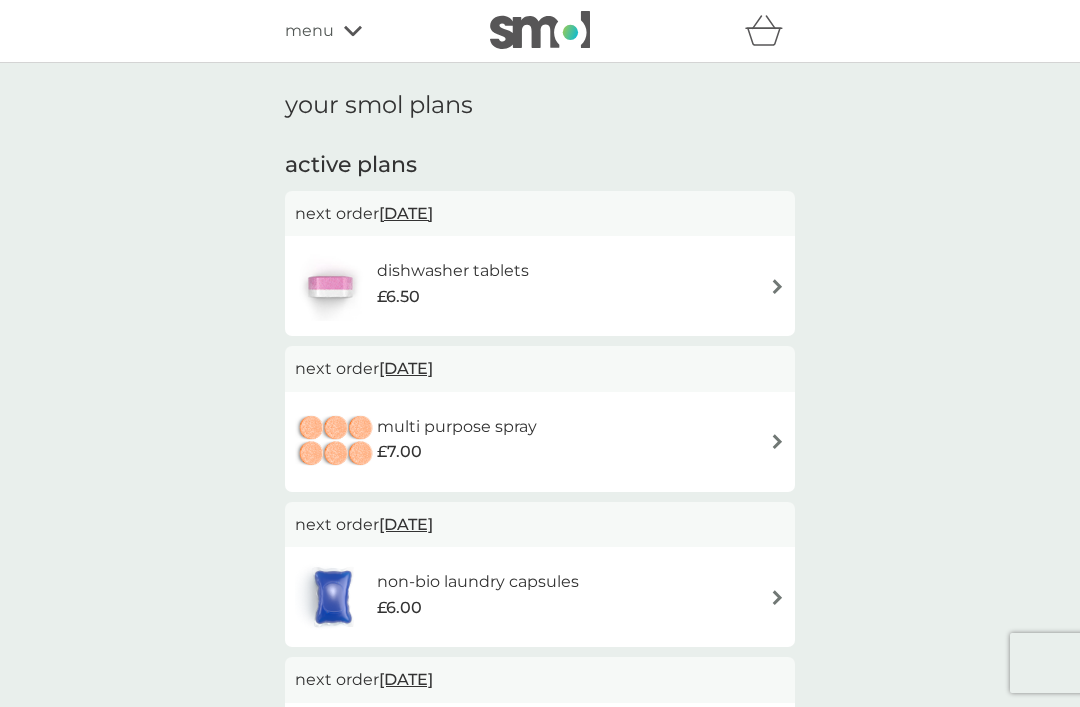 click on "[DATE]" at bounding box center [406, 368] 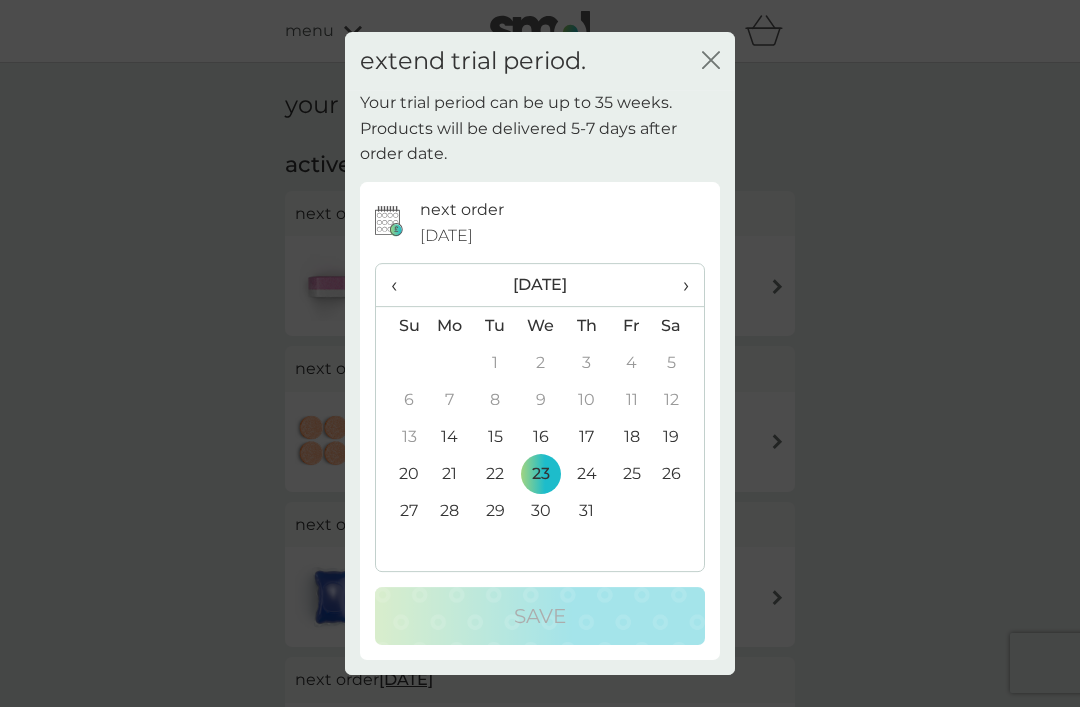 click on "›" at bounding box center [679, 285] 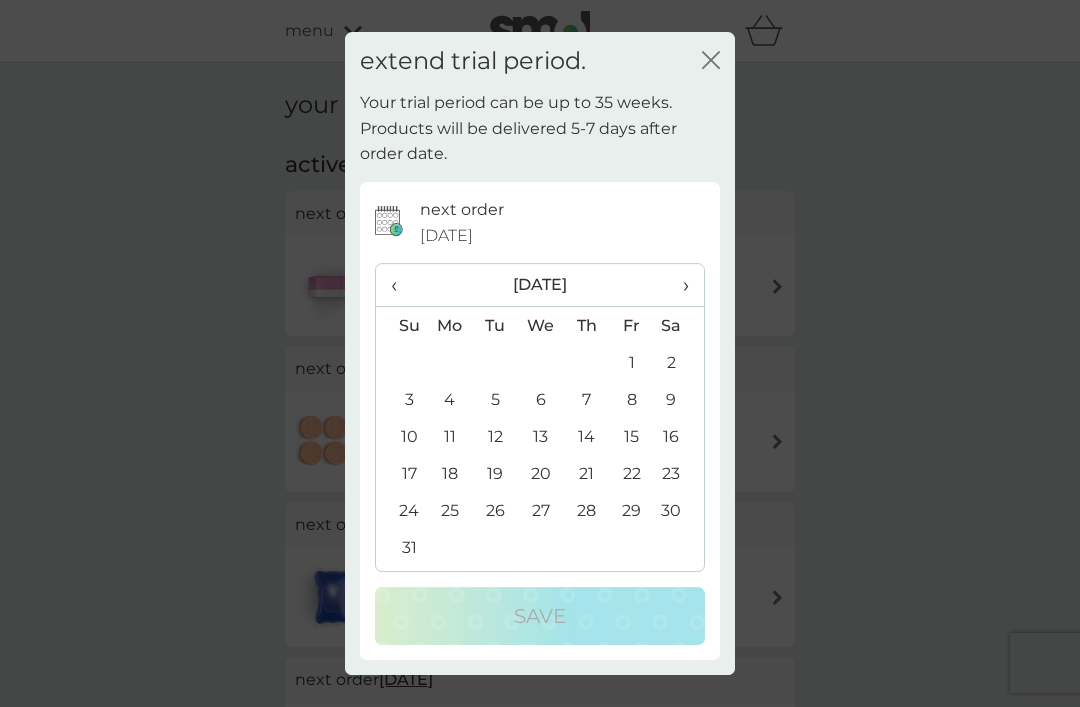 click on "28" at bounding box center [586, 510] 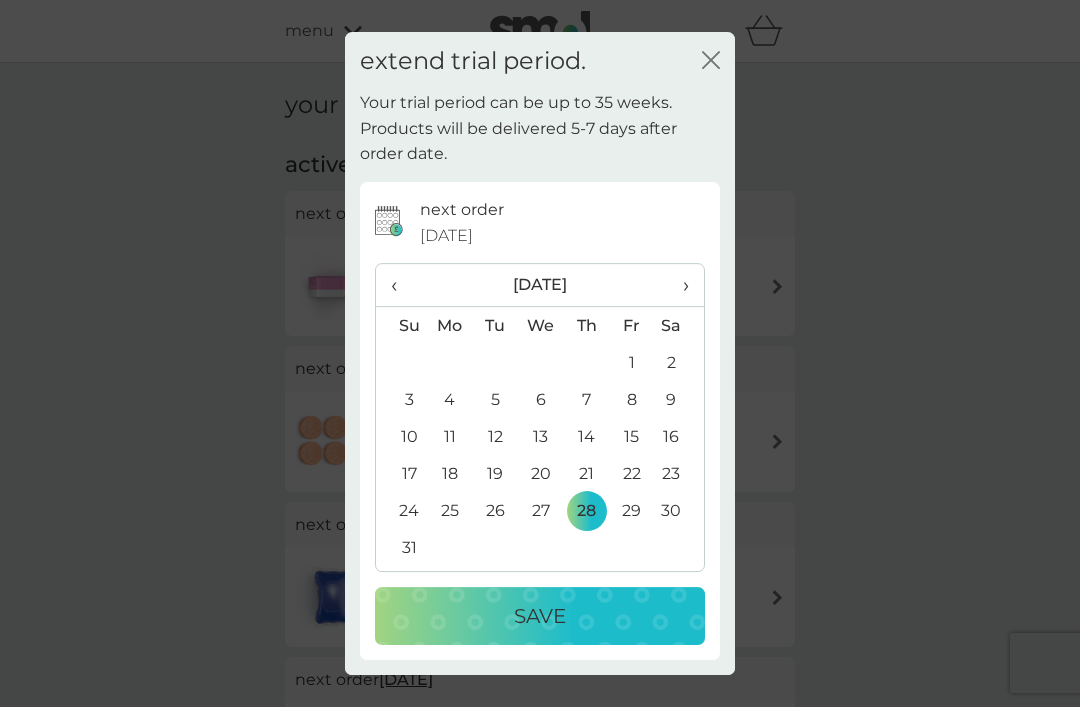 click on "Save" at bounding box center (540, 616) 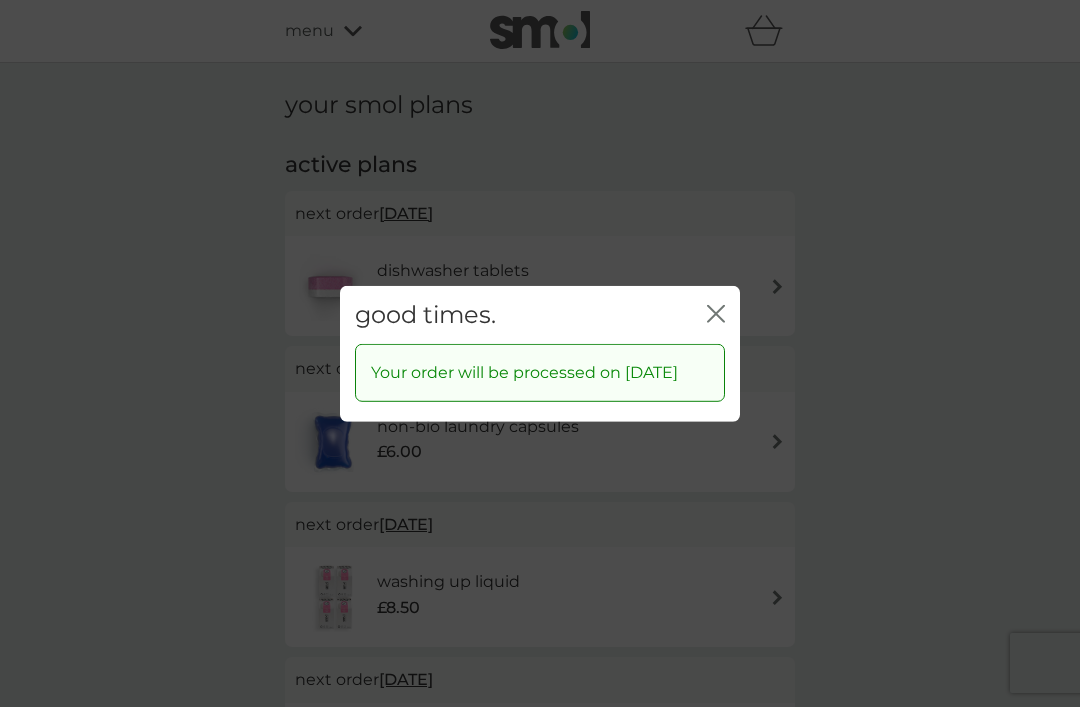 click on "close" 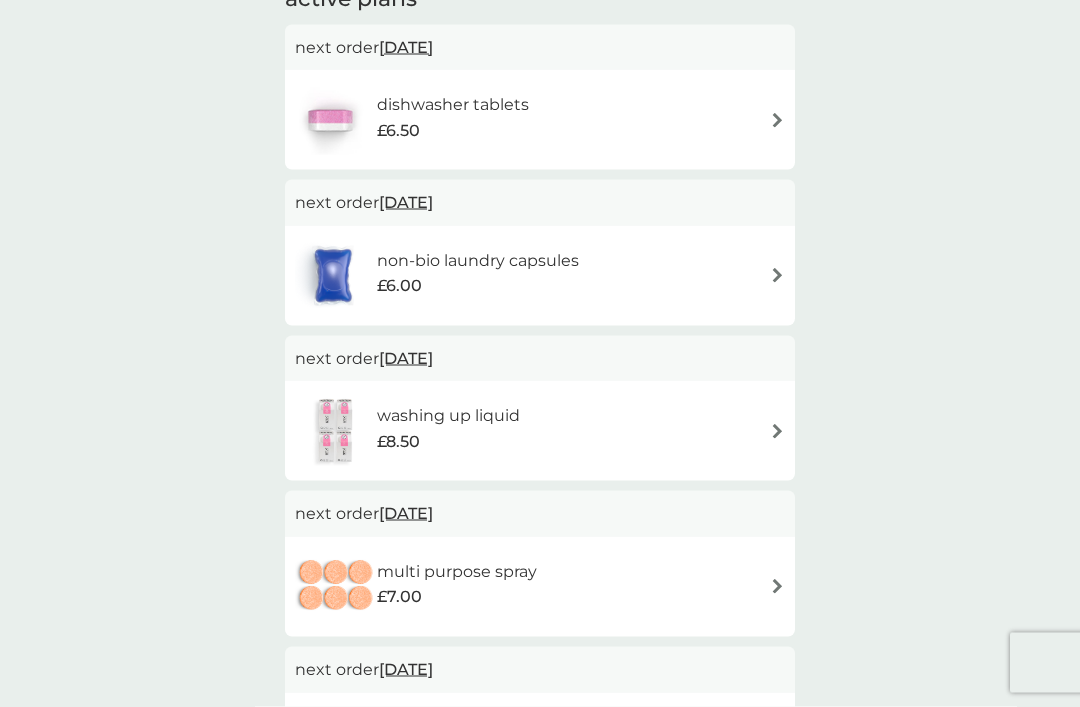 scroll, scrollTop: 168, scrollLeft: 0, axis: vertical 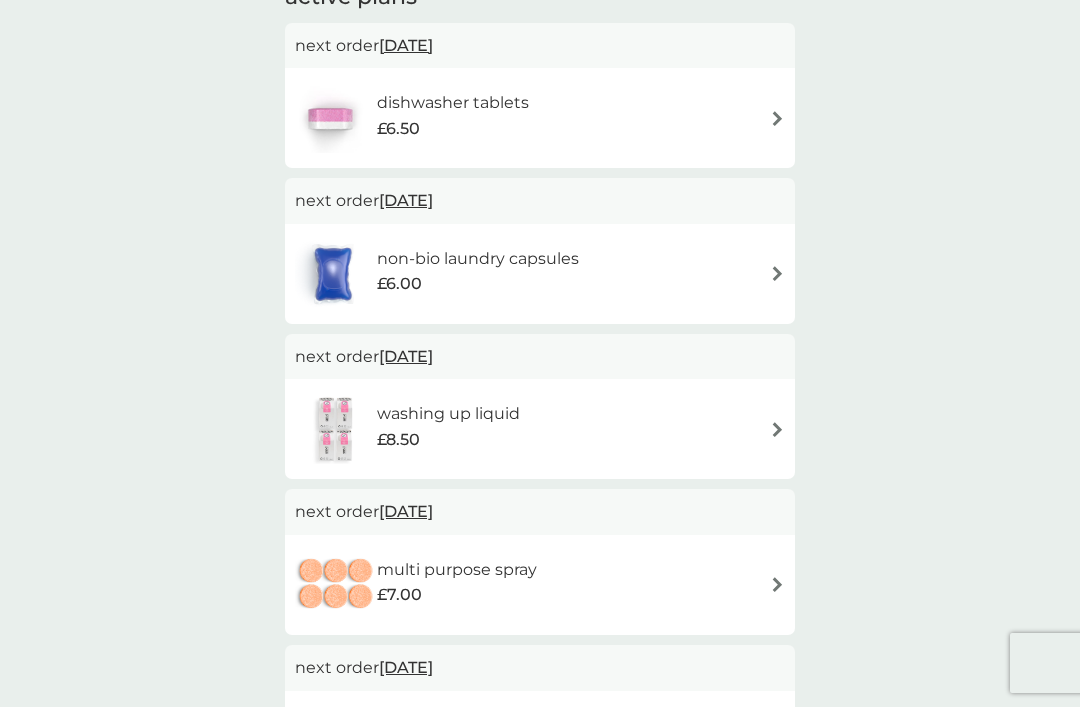 click on "[DATE]" at bounding box center (406, 356) 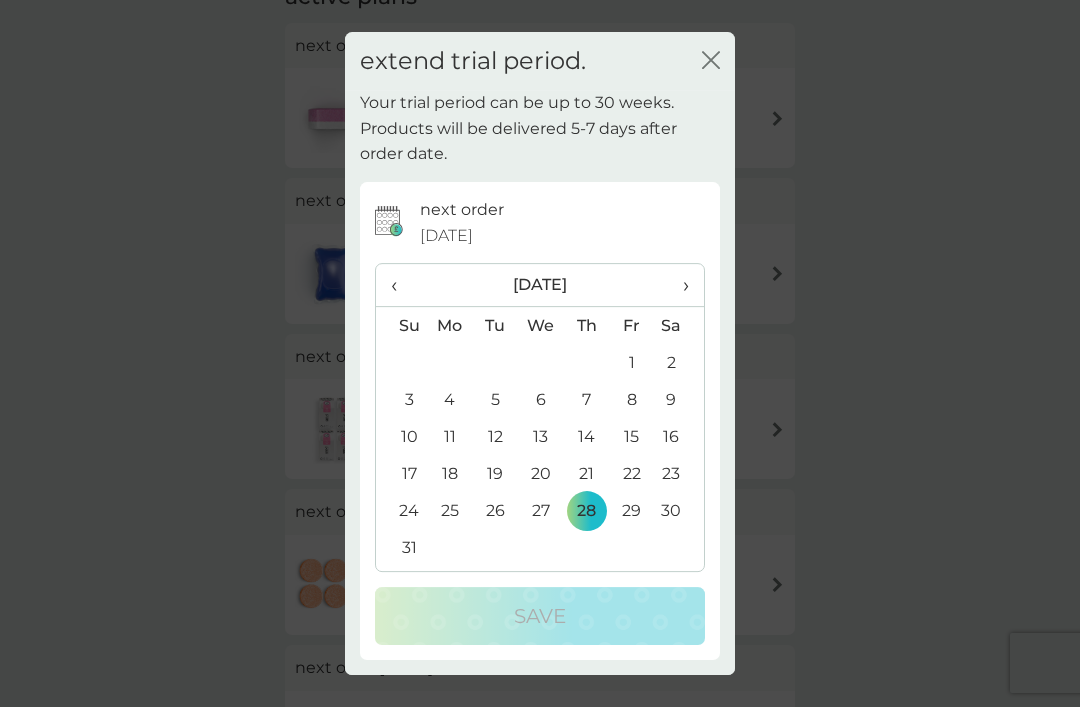 click on "close" 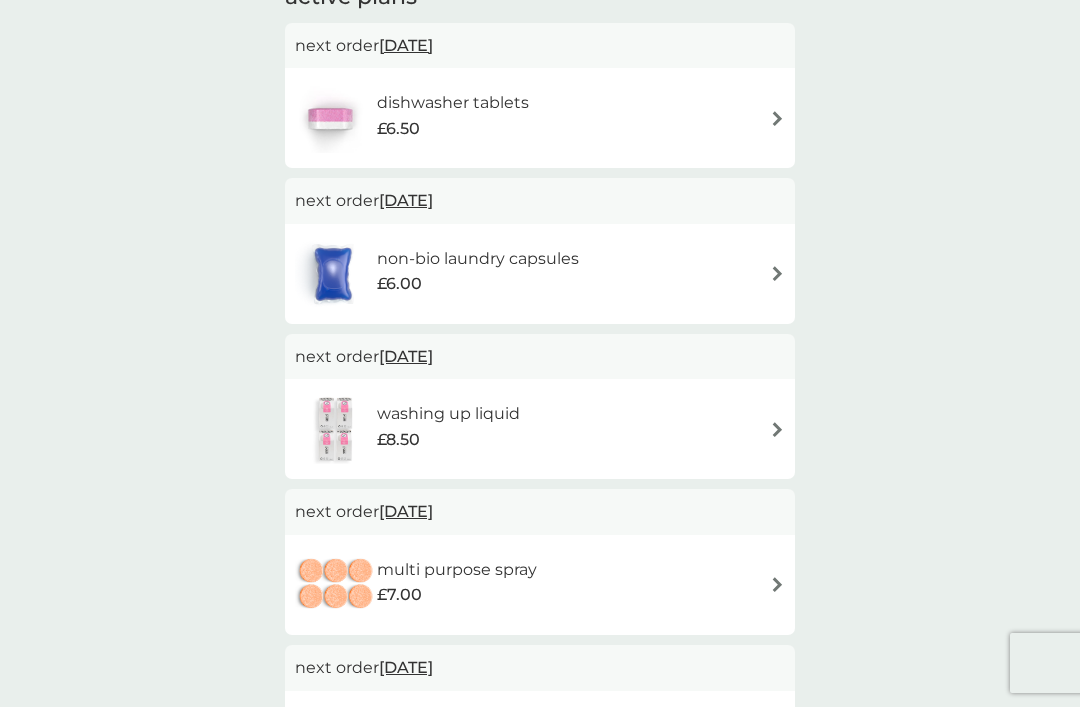 click on "[DATE]" at bounding box center (406, 200) 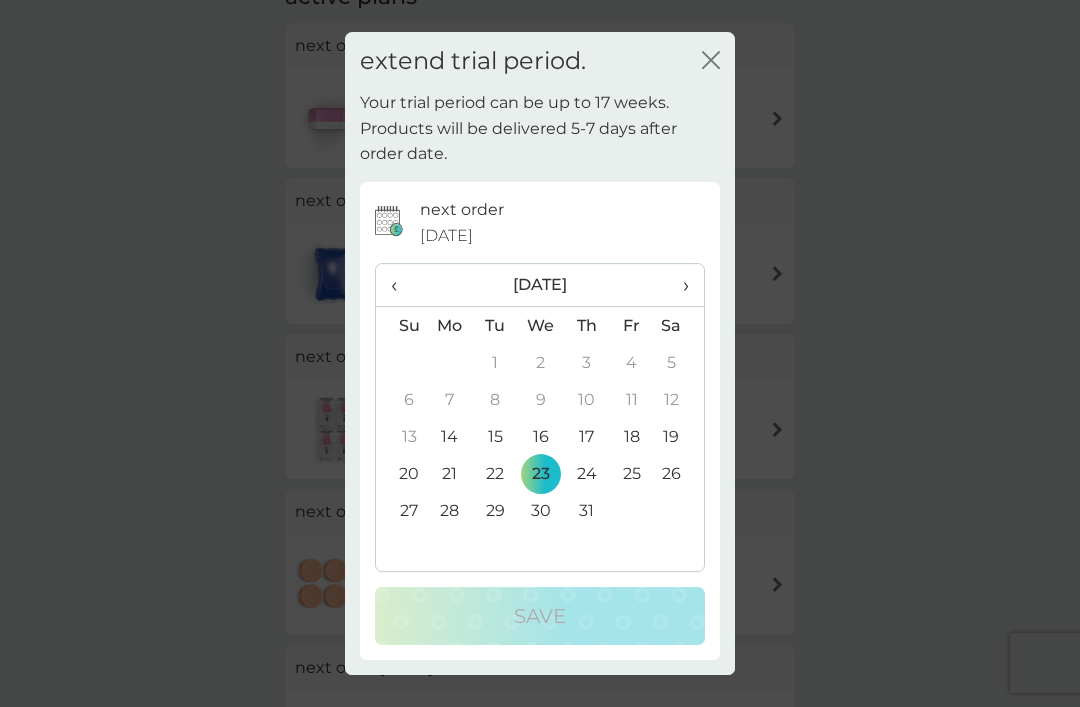 click on "›" at bounding box center (679, 285) 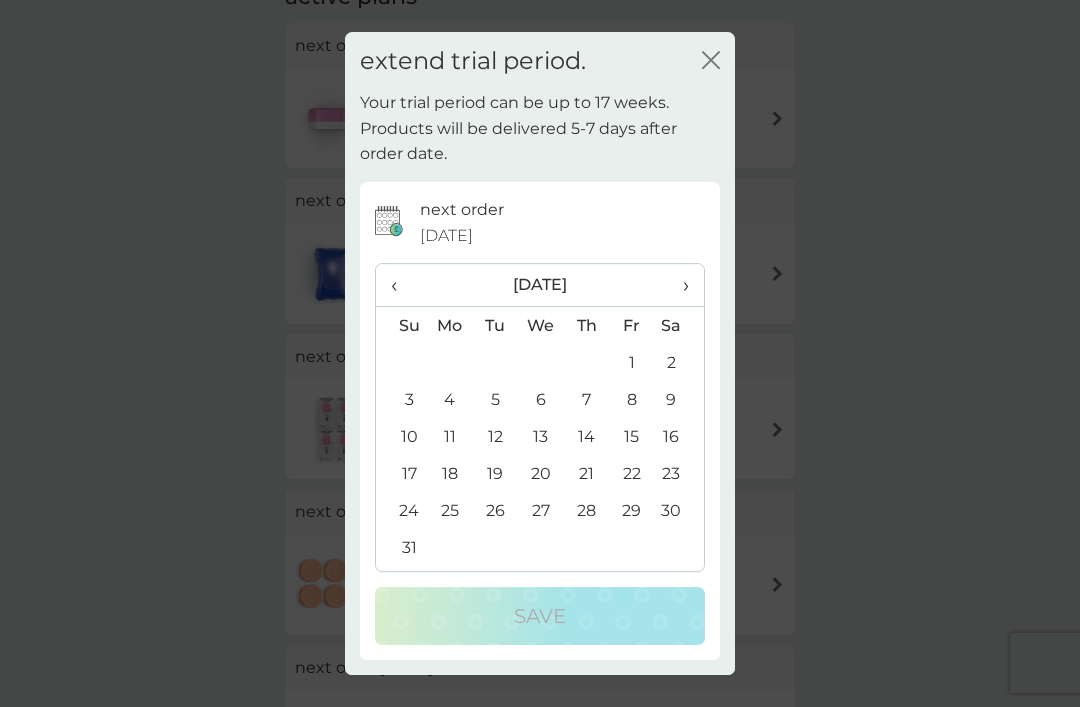 click on "28" at bounding box center (586, 510) 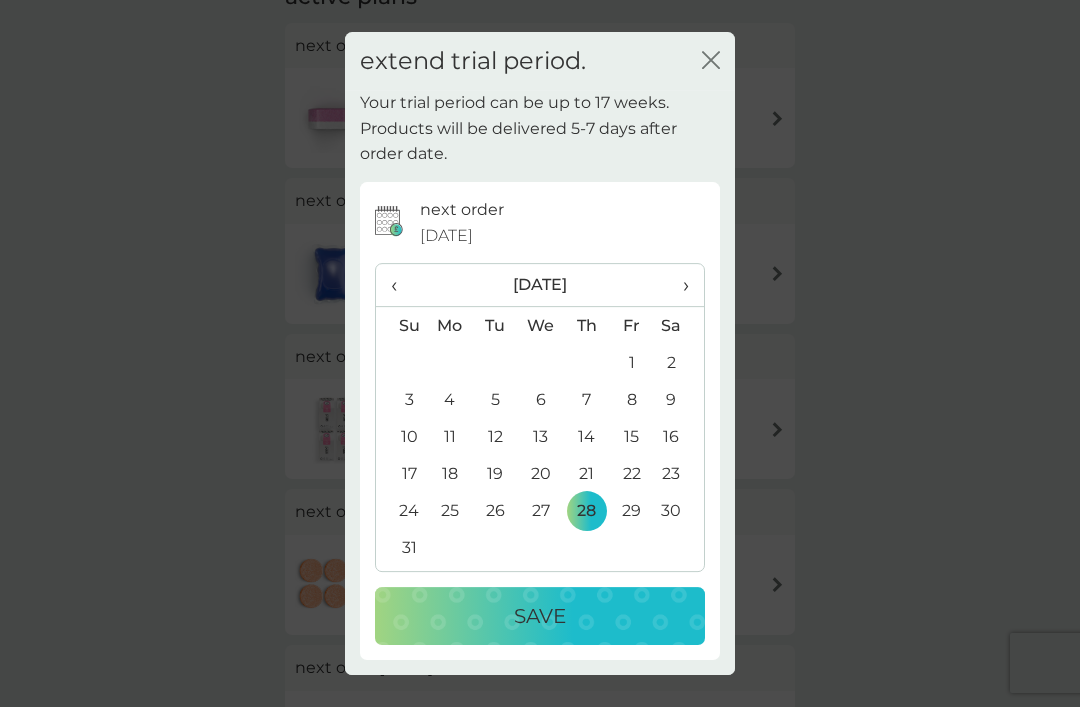 click on "Save" at bounding box center (540, 616) 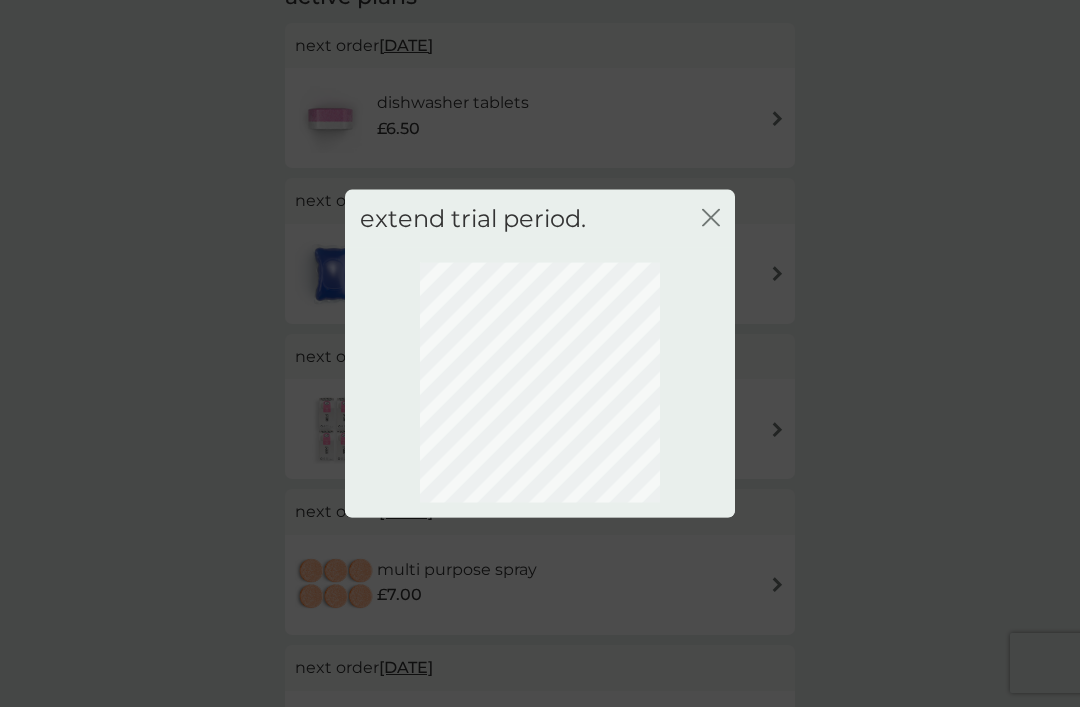 scroll, scrollTop: 66, scrollLeft: 0, axis: vertical 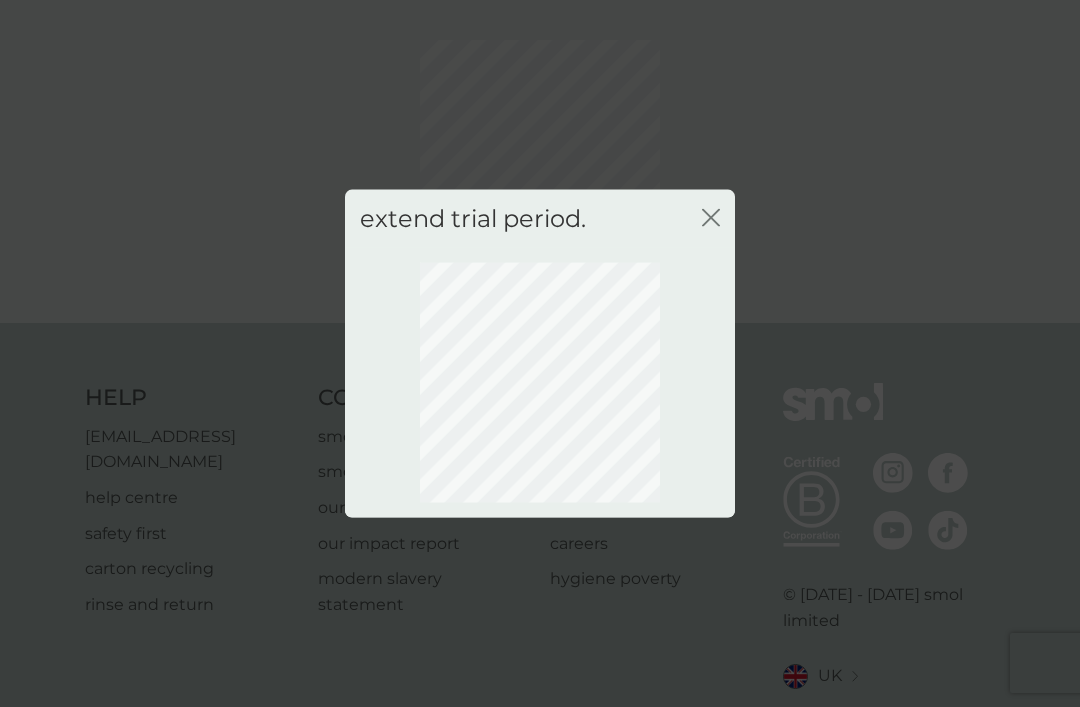 click on "close" 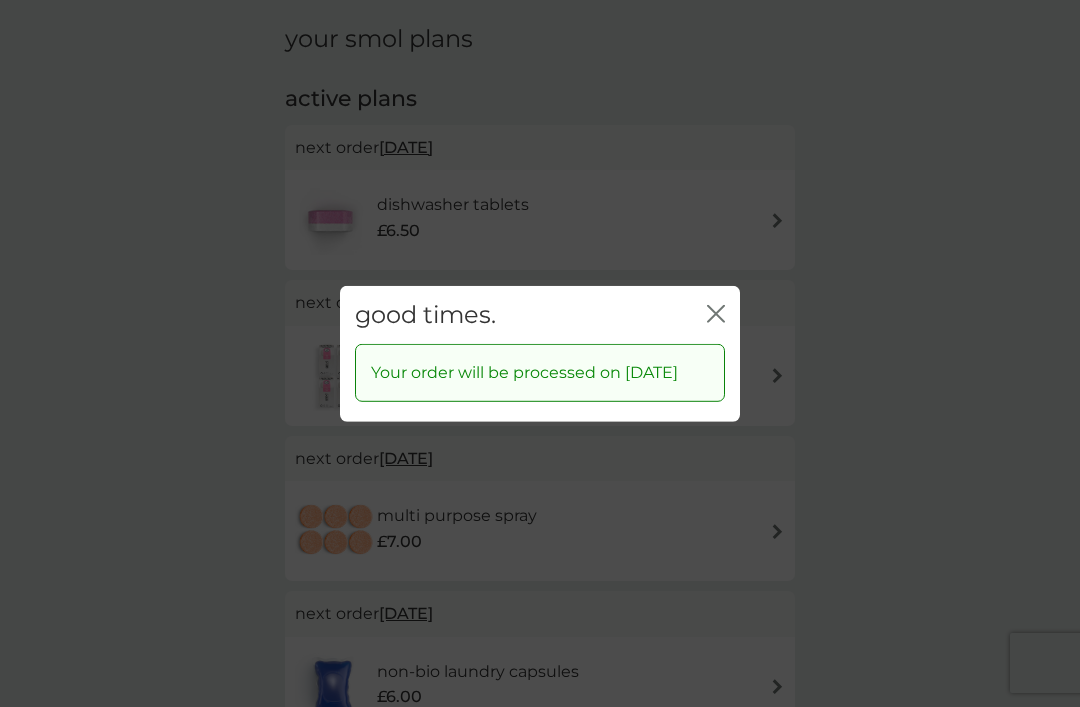 click on "close" 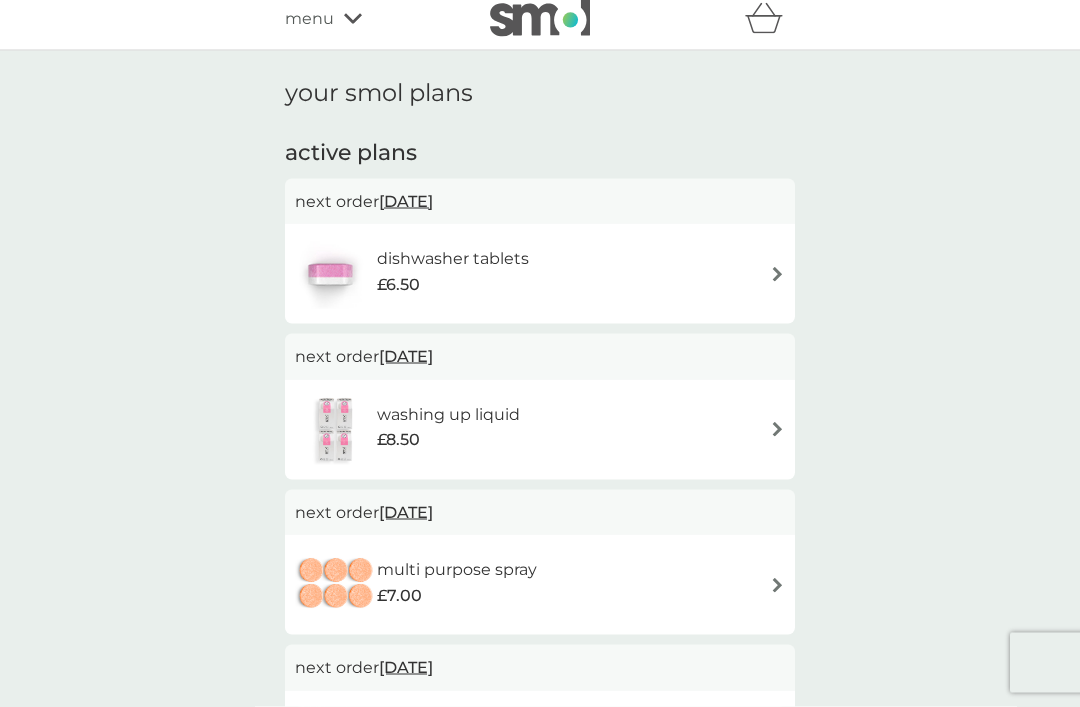 scroll, scrollTop: 0, scrollLeft: 0, axis: both 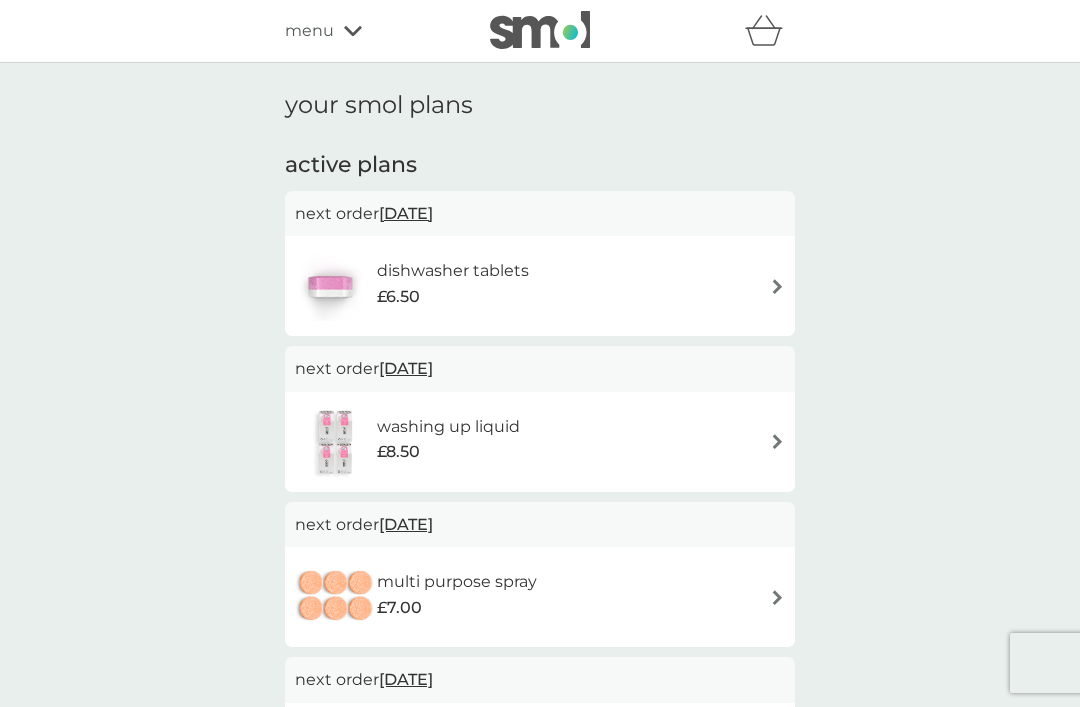 click on "menu" at bounding box center (370, 31) 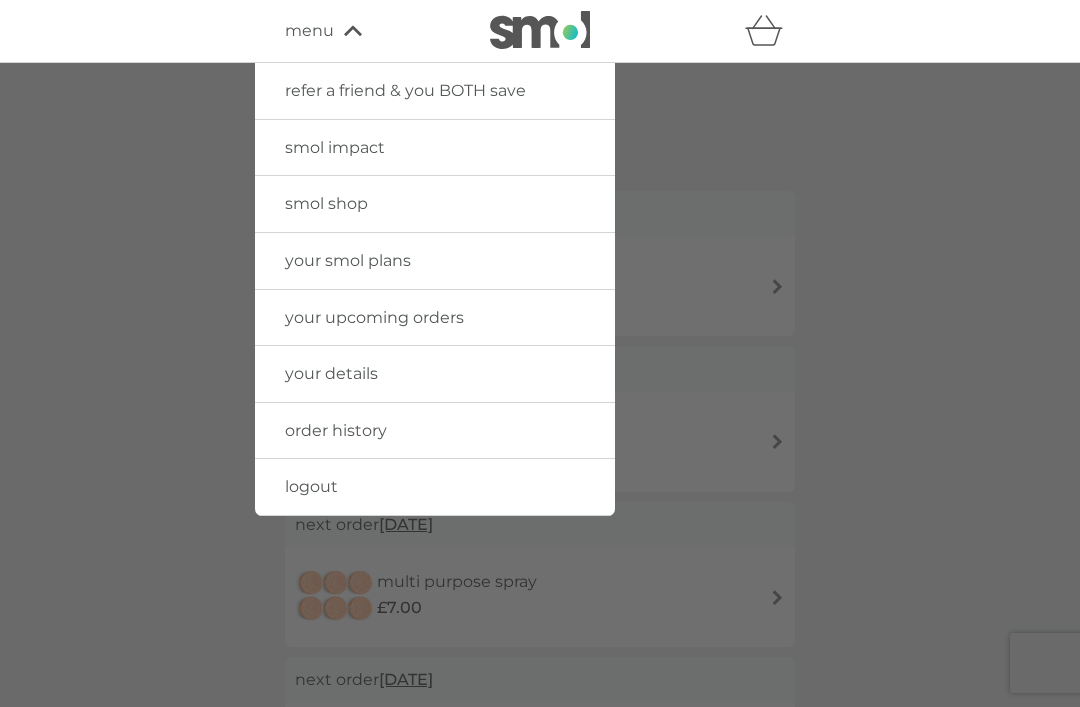 click on "smol shop" at bounding box center [326, 203] 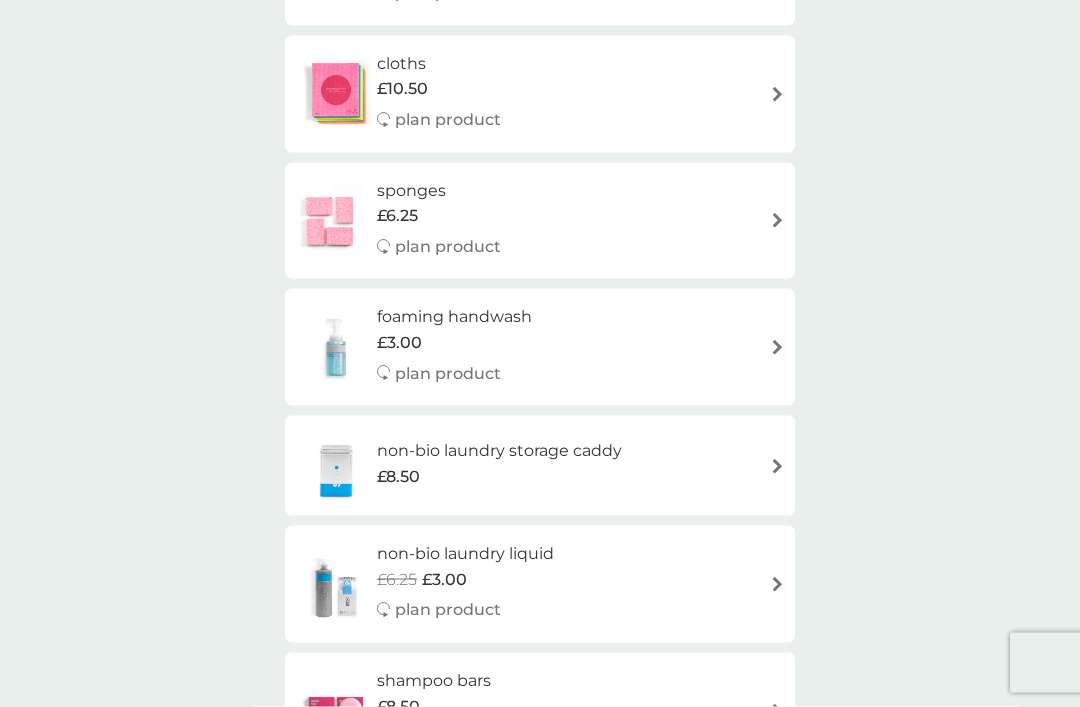 scroll, scrollTop: 1672, scrollLeft: 0, axis: vertical 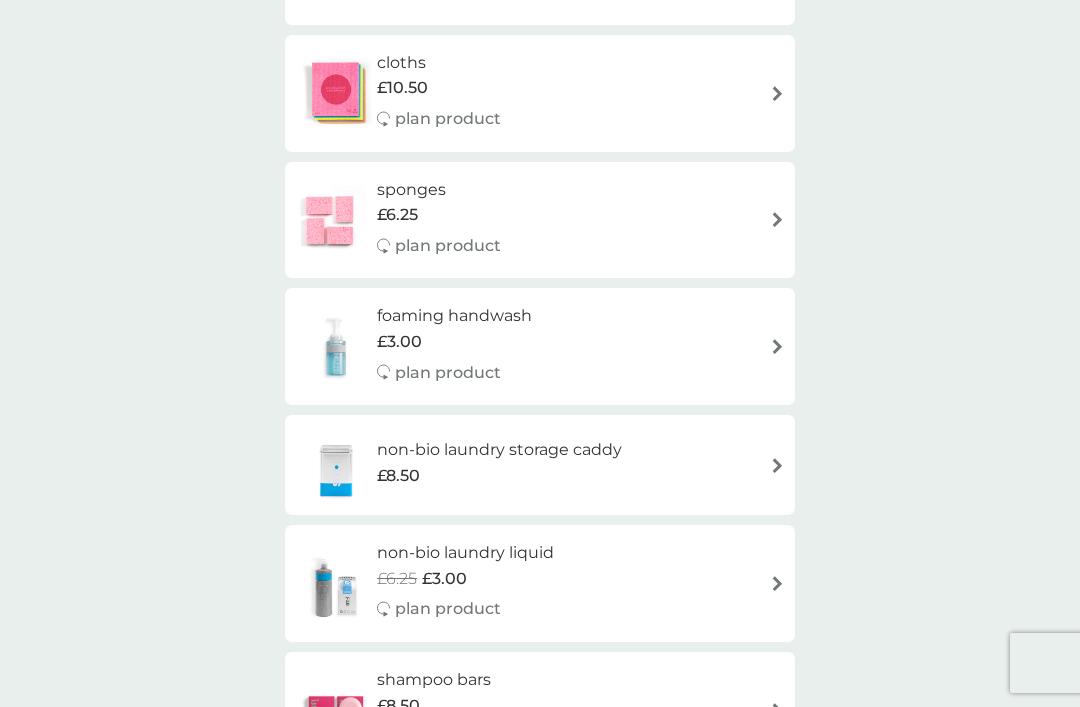 click at bounding box center [777, 465] 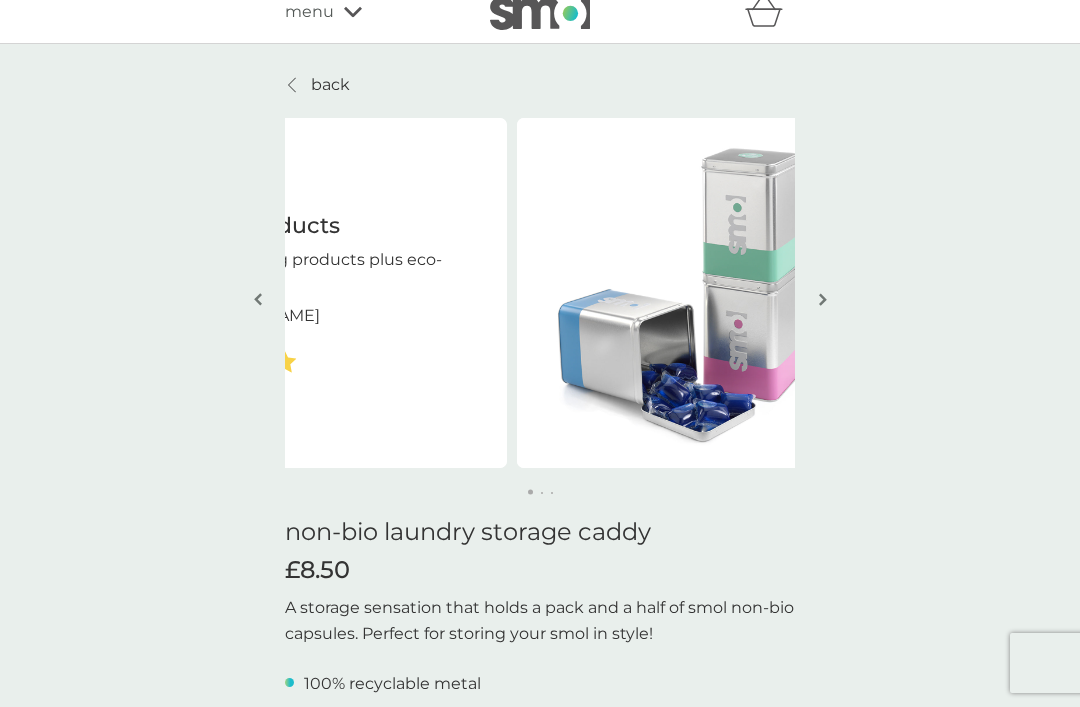 scroll, scrollTop: 21, scrollLeft: 0, axis: vertical 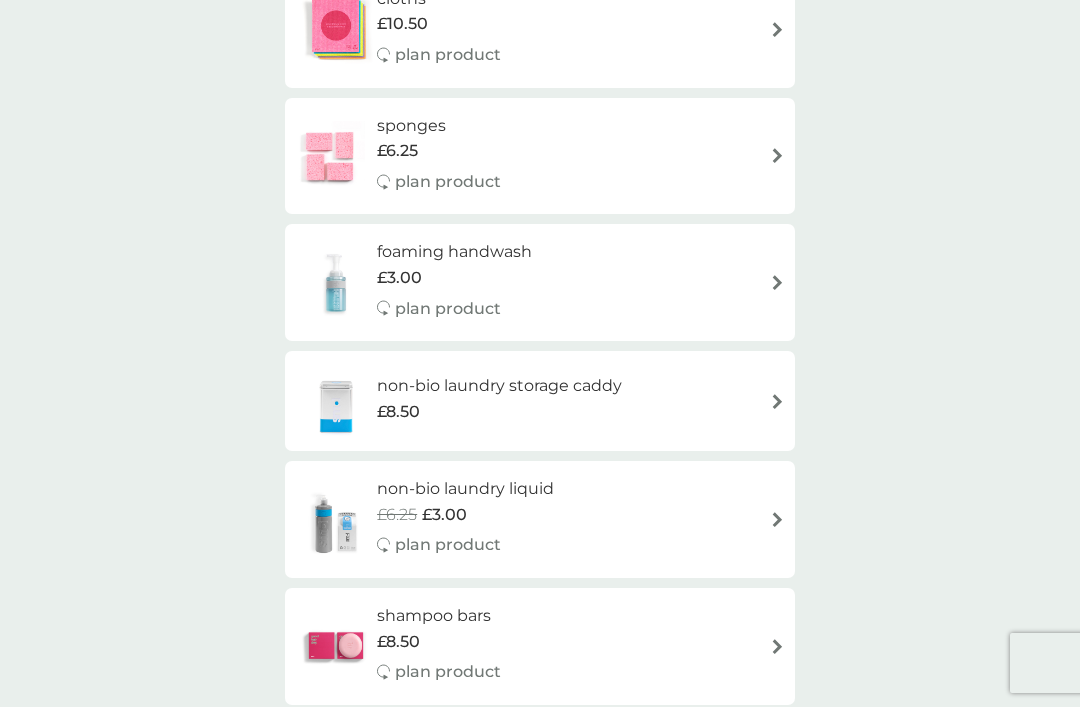 click at bounding box center (777, 519) 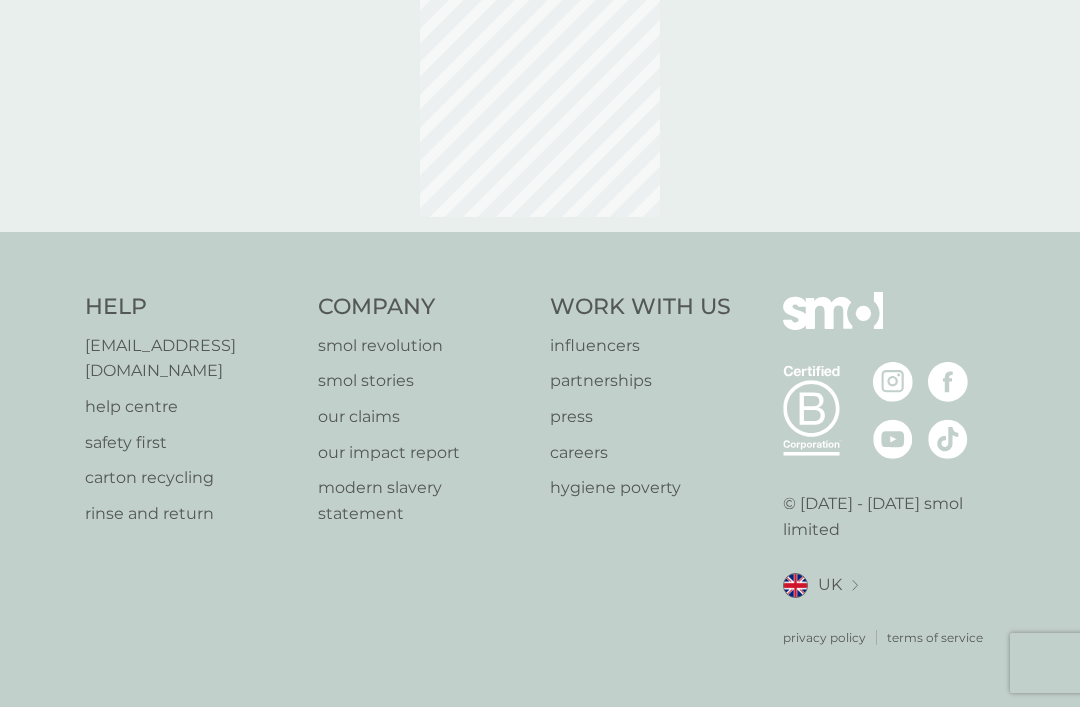 scroll, scrollTop: 74, scrollLeft: 0, axis: vertical 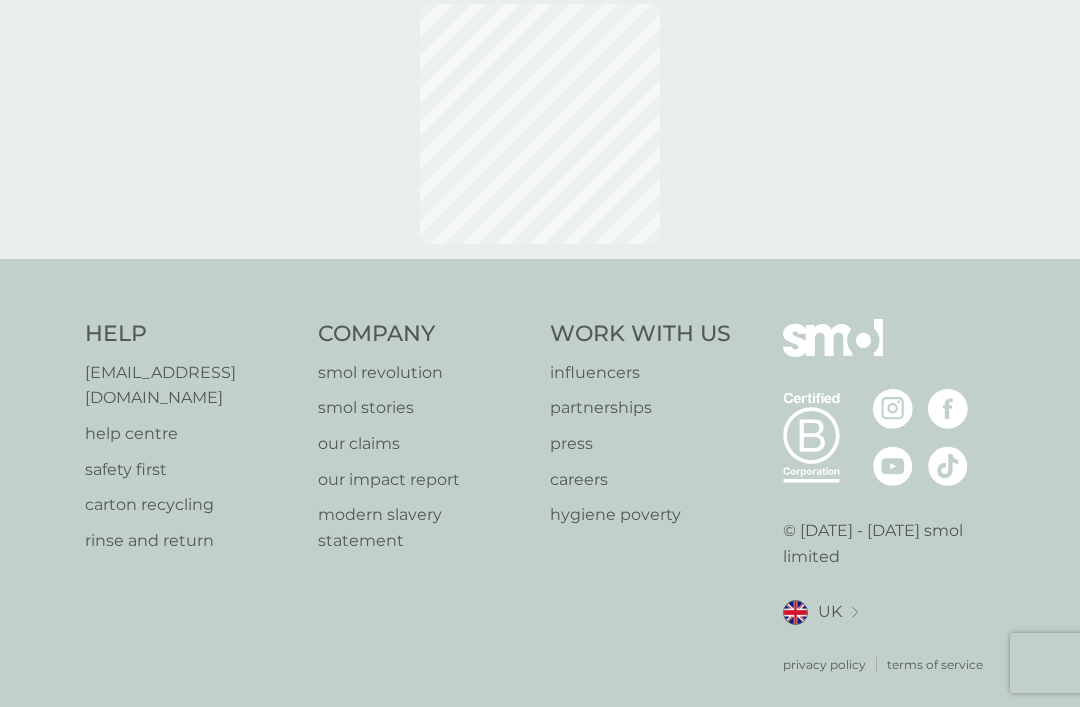 select on "91" 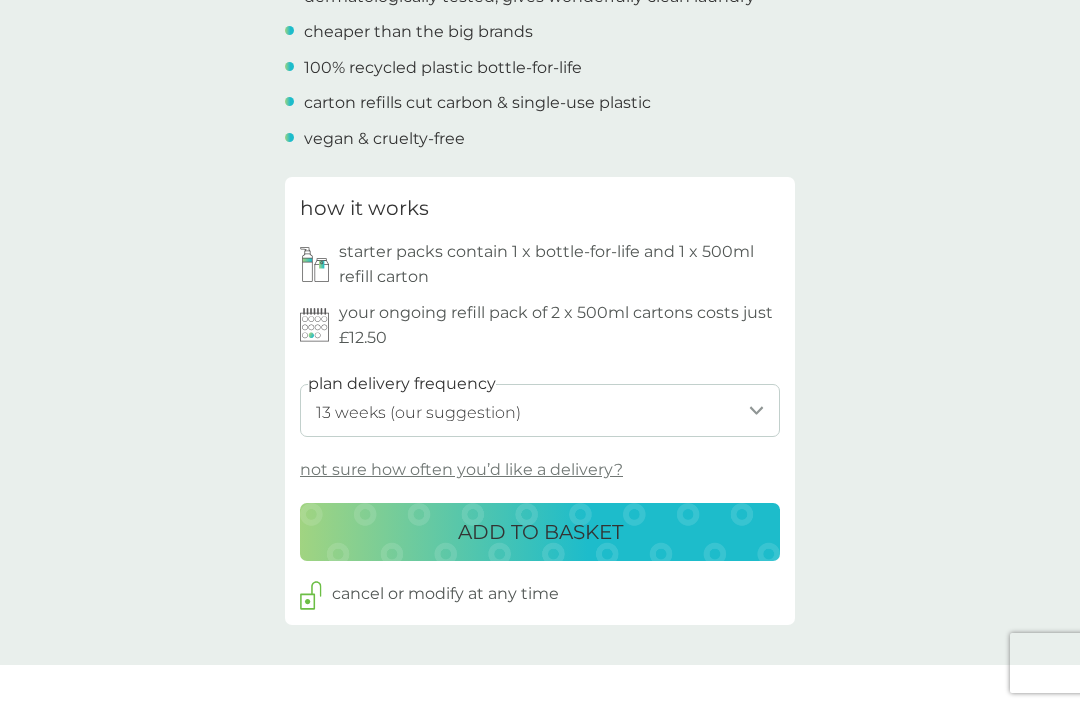 scroll, scrollTop: 782, scrollLeft: 0, axis: vertical 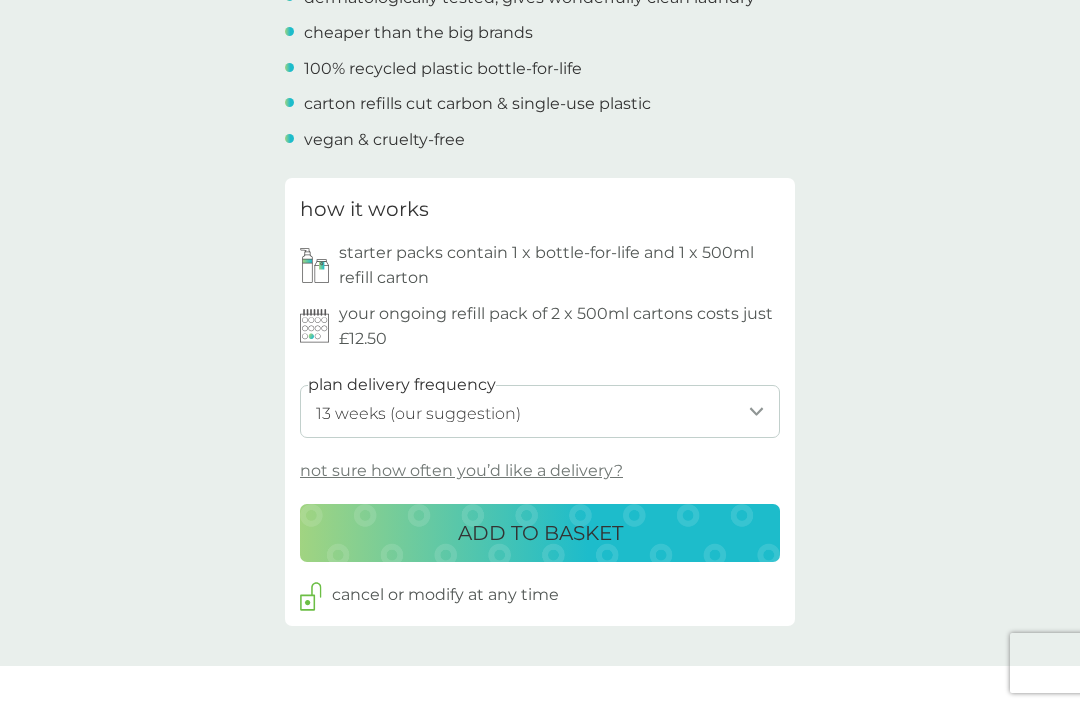 click on "ADD TO BASKET" at bounding box center [540, 533] 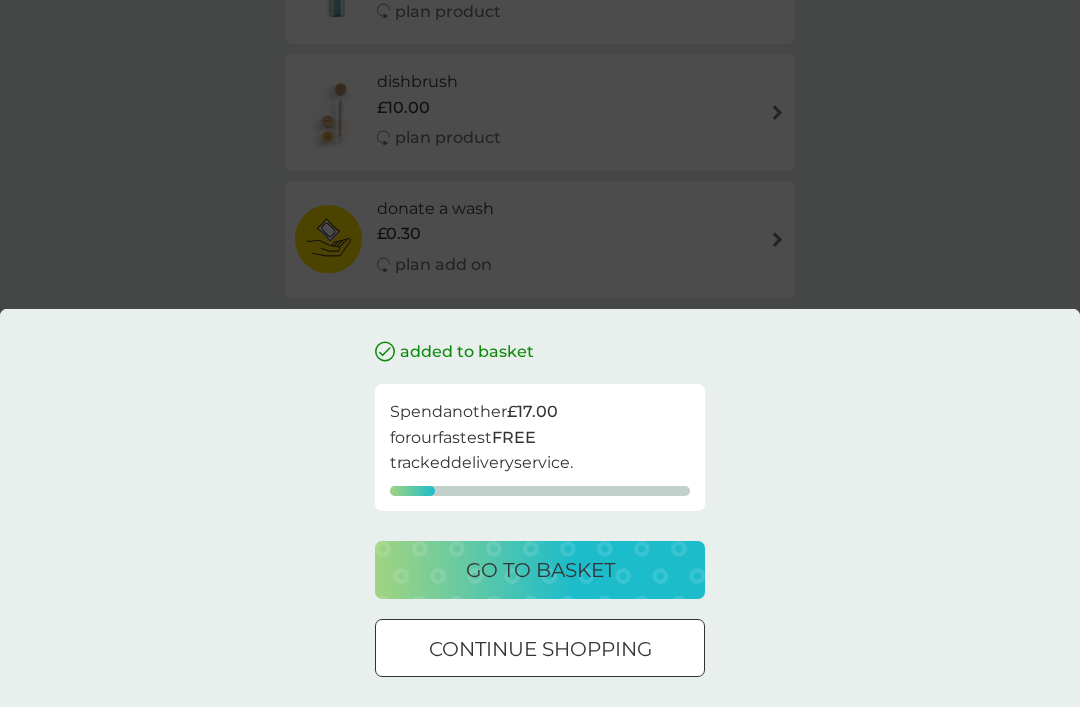 scroll, scrollTop: 0, scrollLeft: 0, axis: both 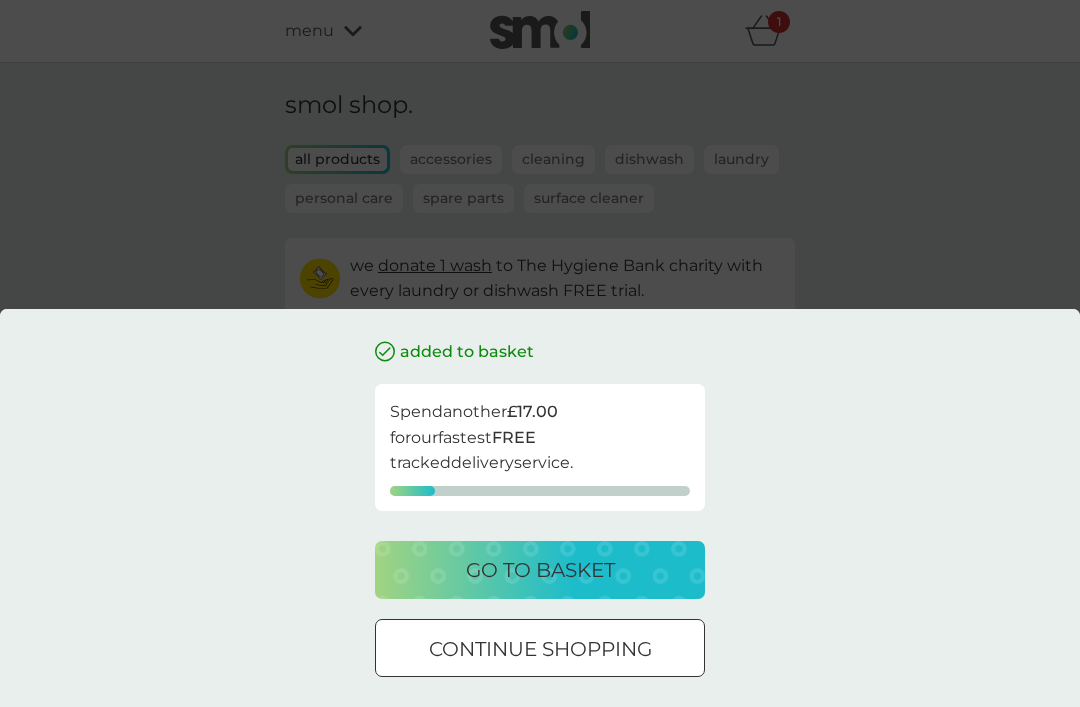 click on "go to basket" at bounding box center [540, 570] 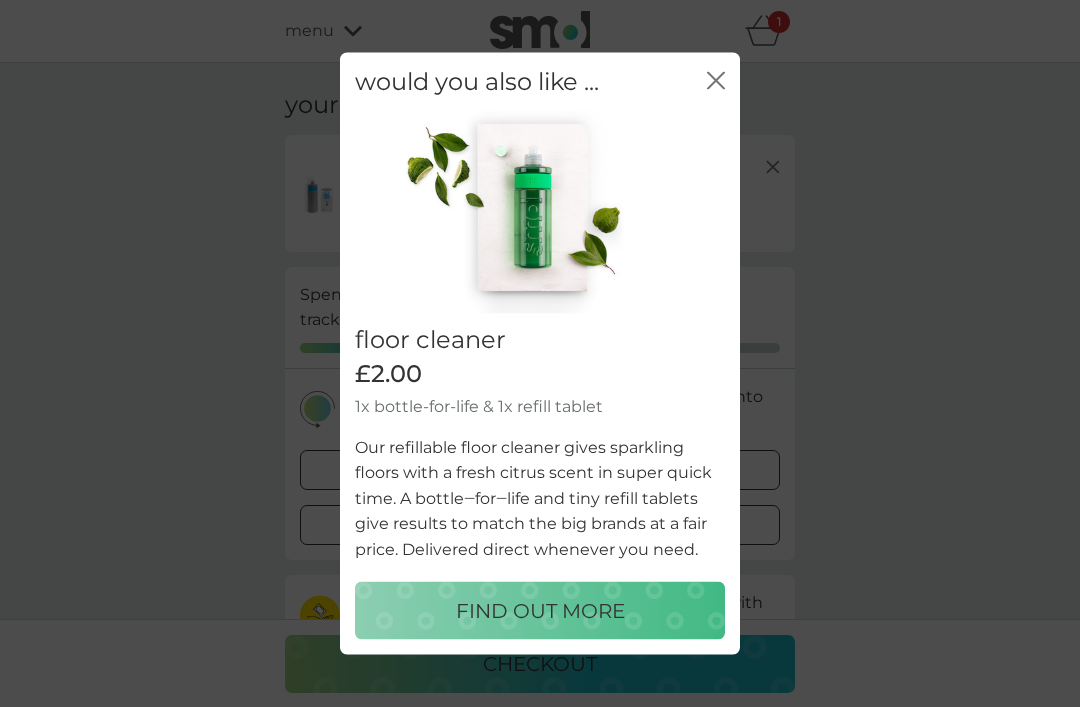 click on "would you also like ... close floor cleaner £2.00 1x bottle-for-life & 1x refill tablet Our refillable floor cleaner gives sparkling floors with a fresh citrus scent in super quick time. A bottle‒for‒life and tiny refill tablets give results to match the big brands at a fair price. Delivered direct whenever you need. FIND OUT MORE" at bounding box center [540, 353] 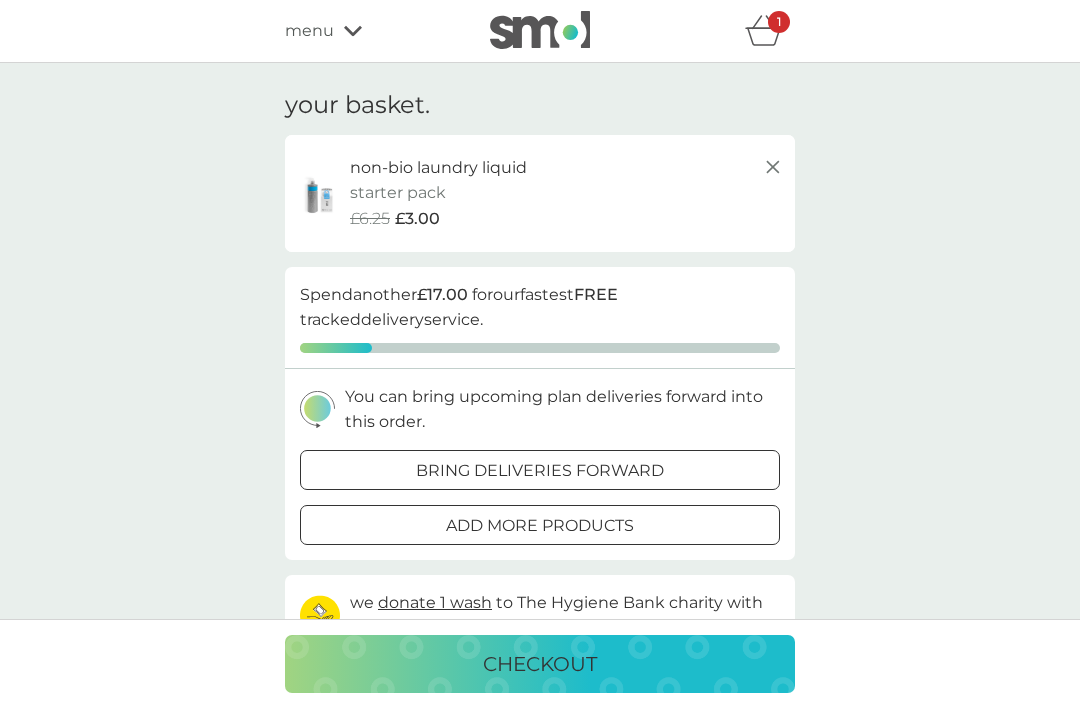 click on "checkout" at bounding box center [540, 664] 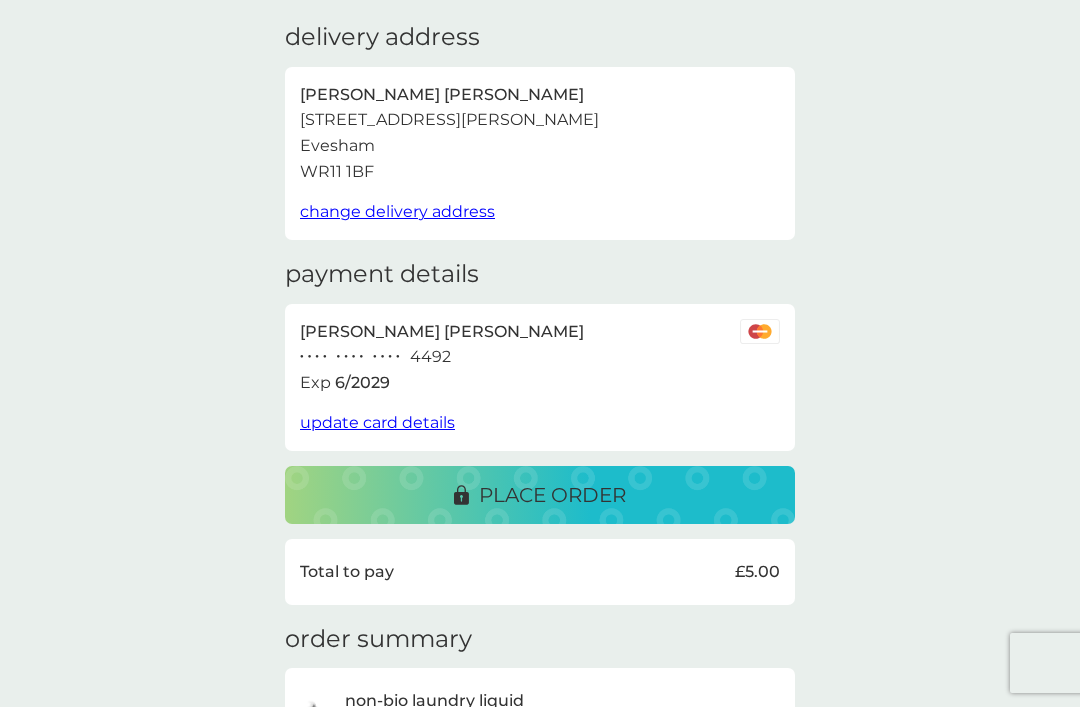 scroll, scrollTop: 0, scrollLeft: 0, axis: both 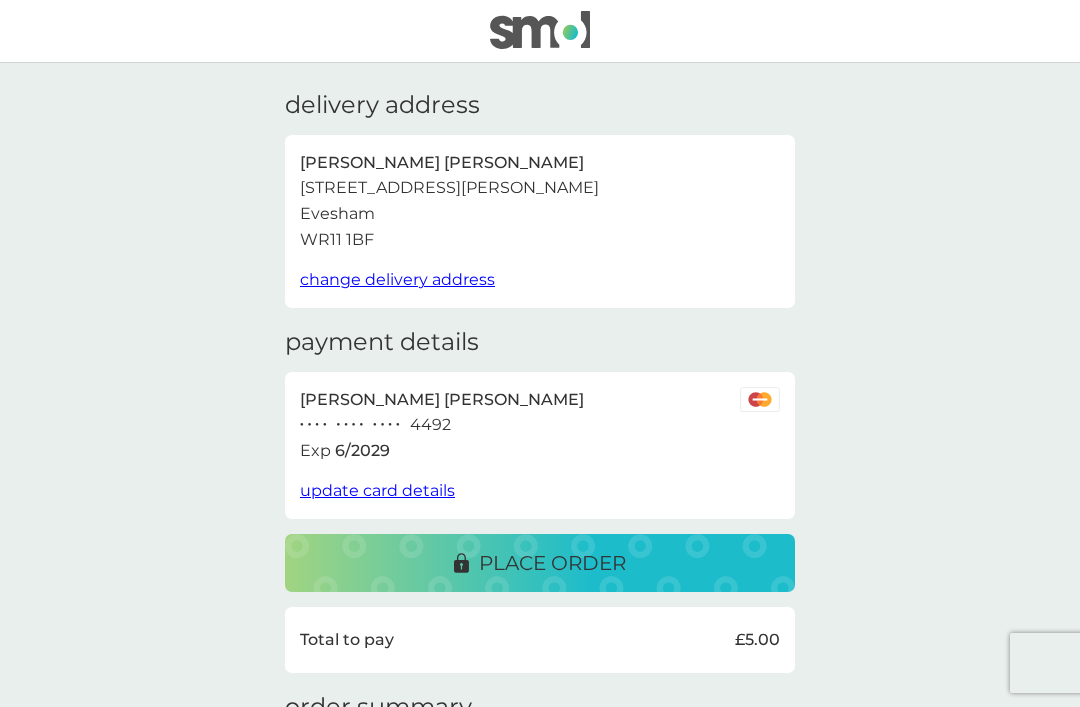 click on "place order" at bounding box center [552, 563] 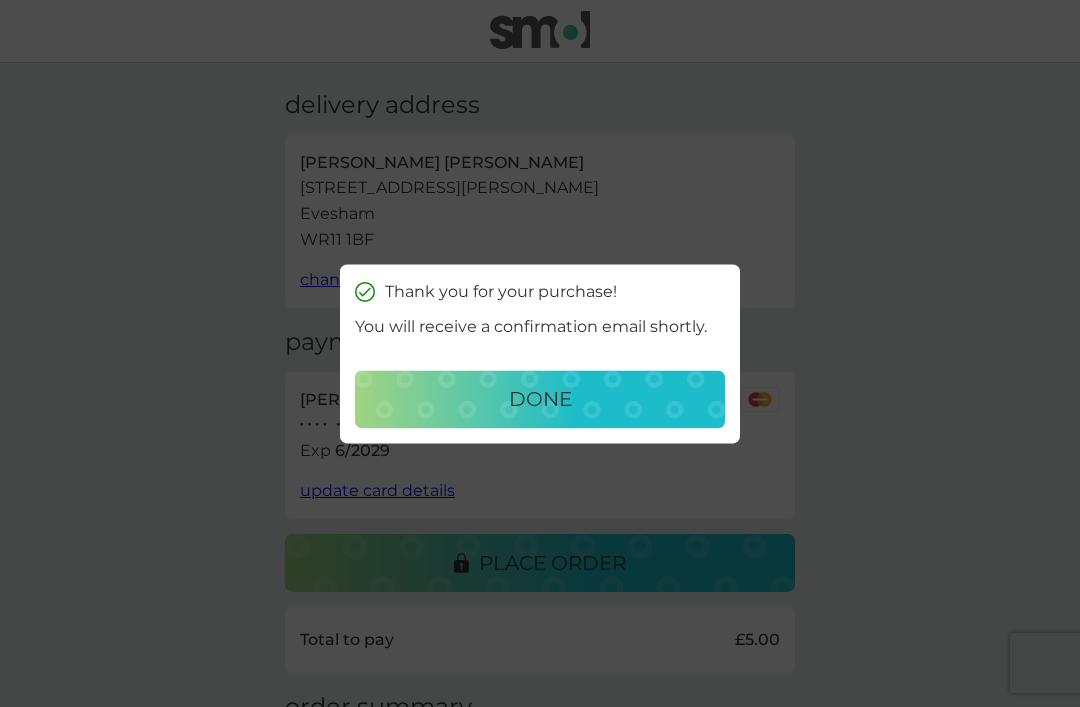 click on "done" at bounding box center (540, 399) 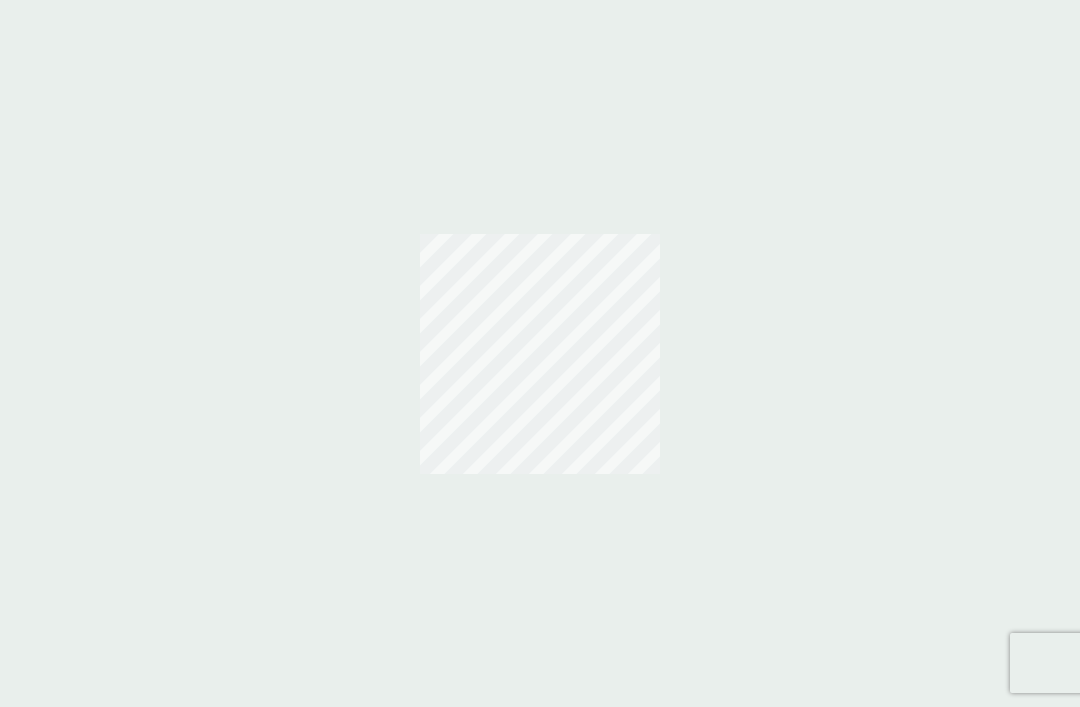 scroll, scrollTop: 0, scrollLeft: 0, axis: both 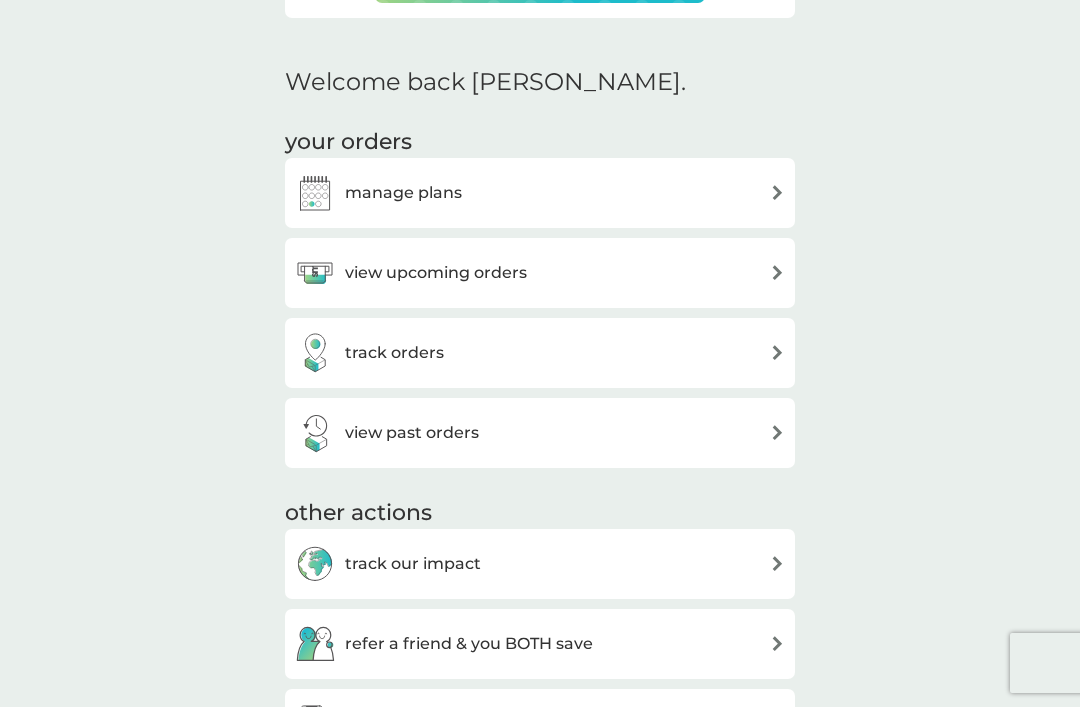 click at bounding box center (777, 192) 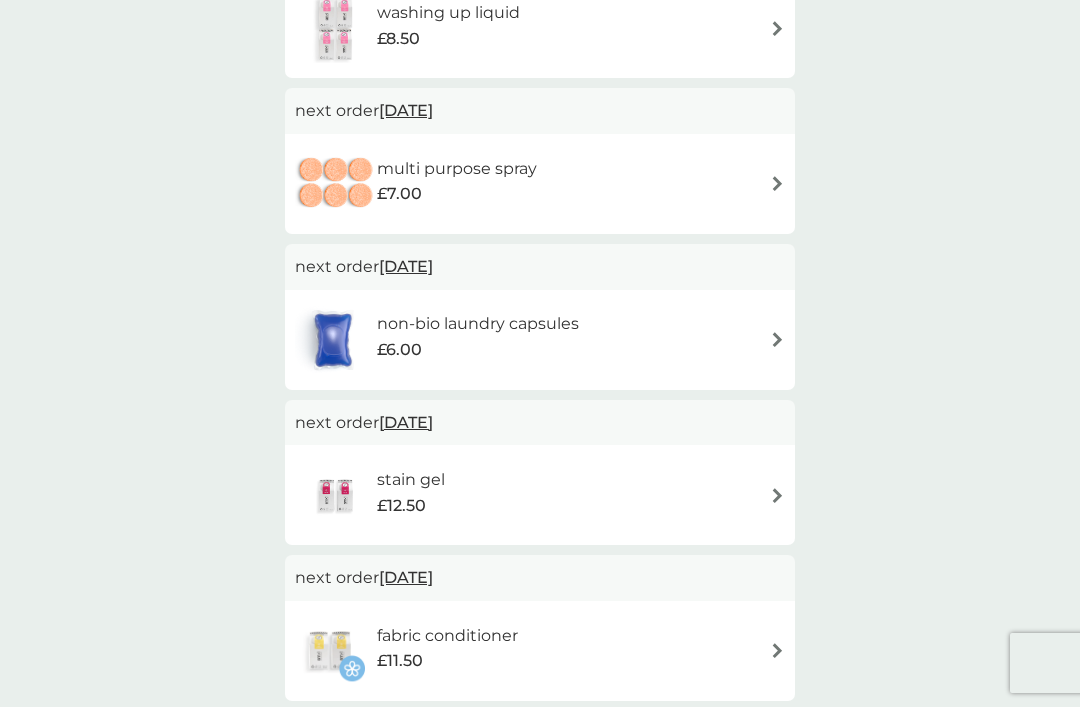 scroll, scrollTop: 0, scrollLeft: 0, axis: both 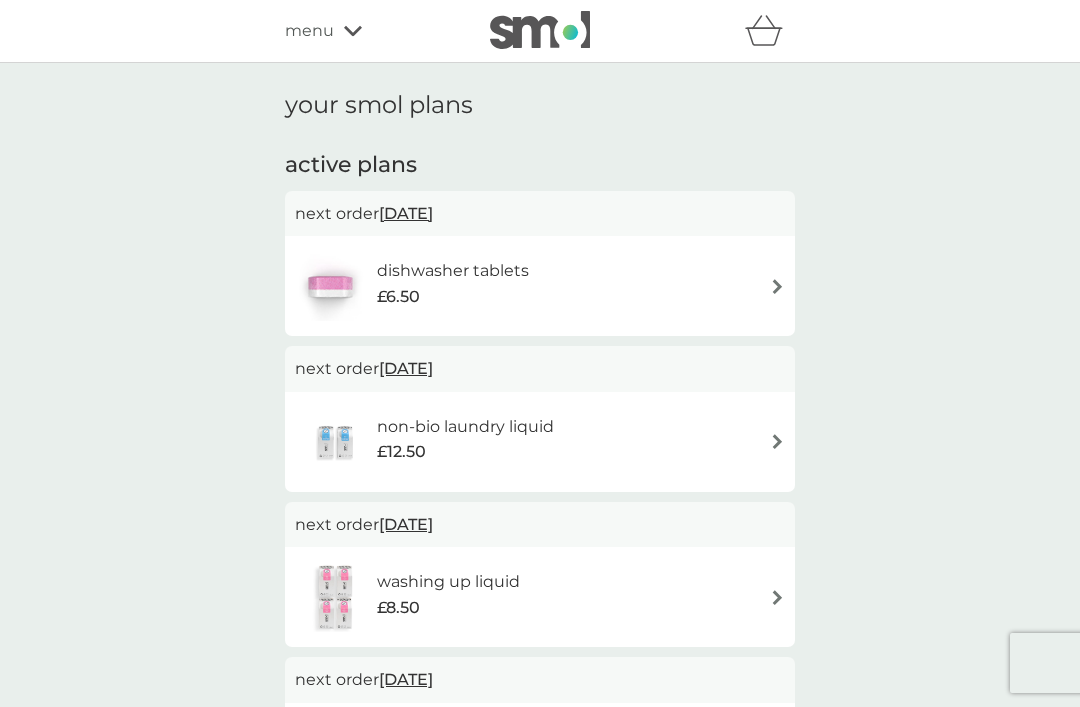 click on "[DATE]" at bounding box center (406, 368) 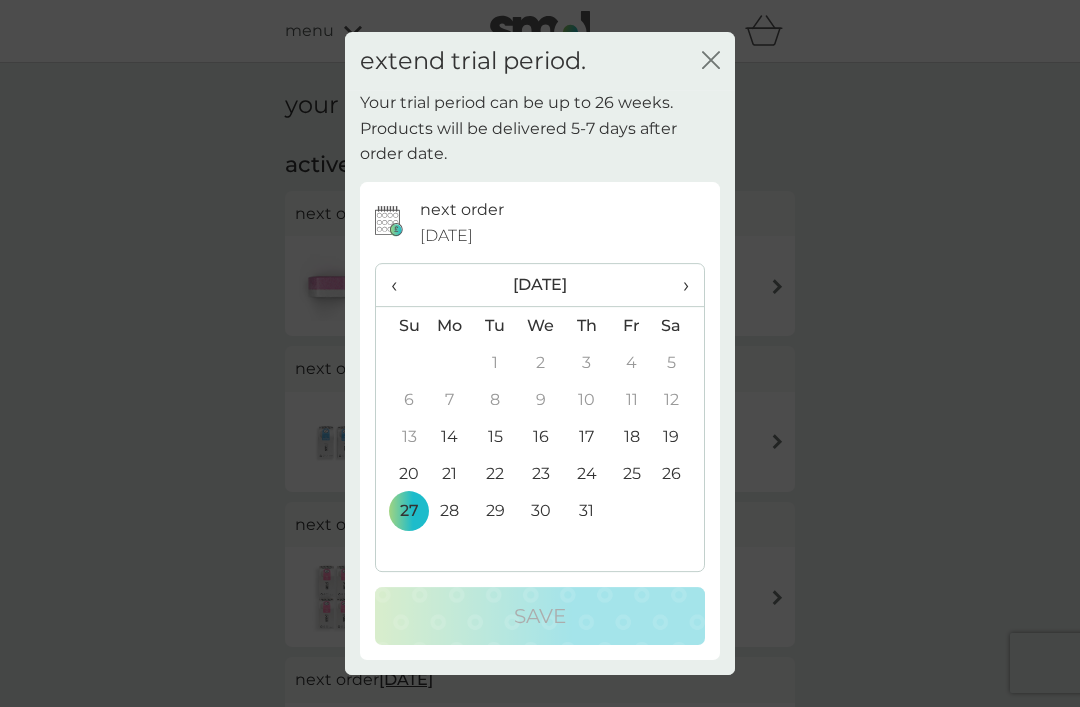 click on "close" 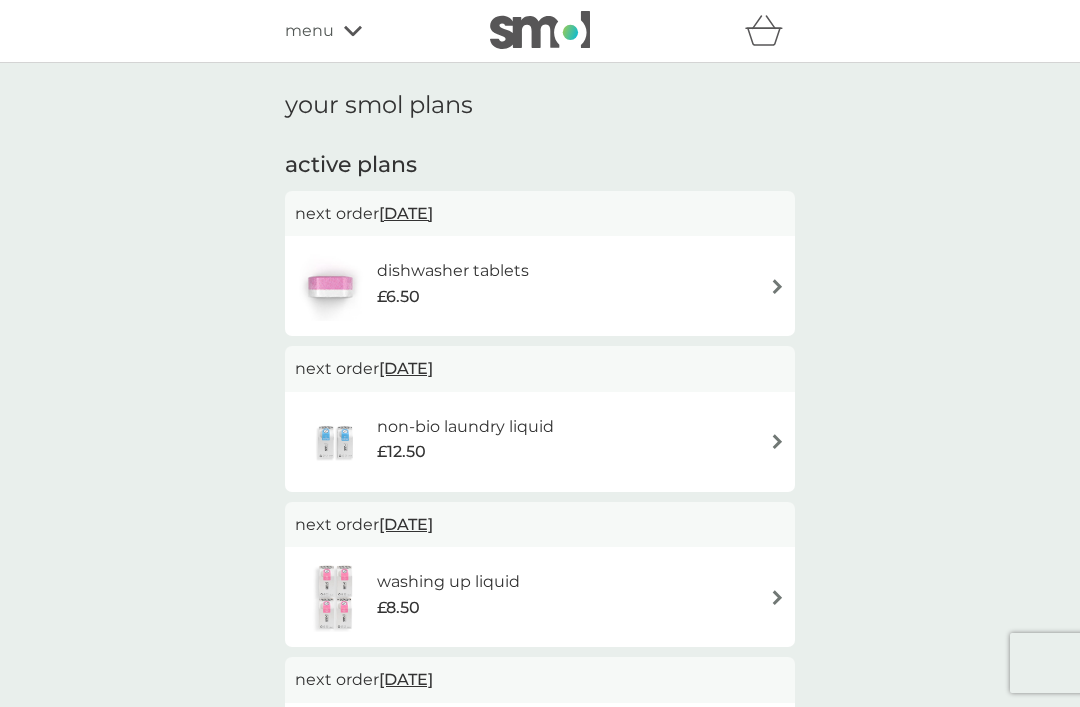 click on "non-bio laundry liquid" at bounding box center [465, 427] 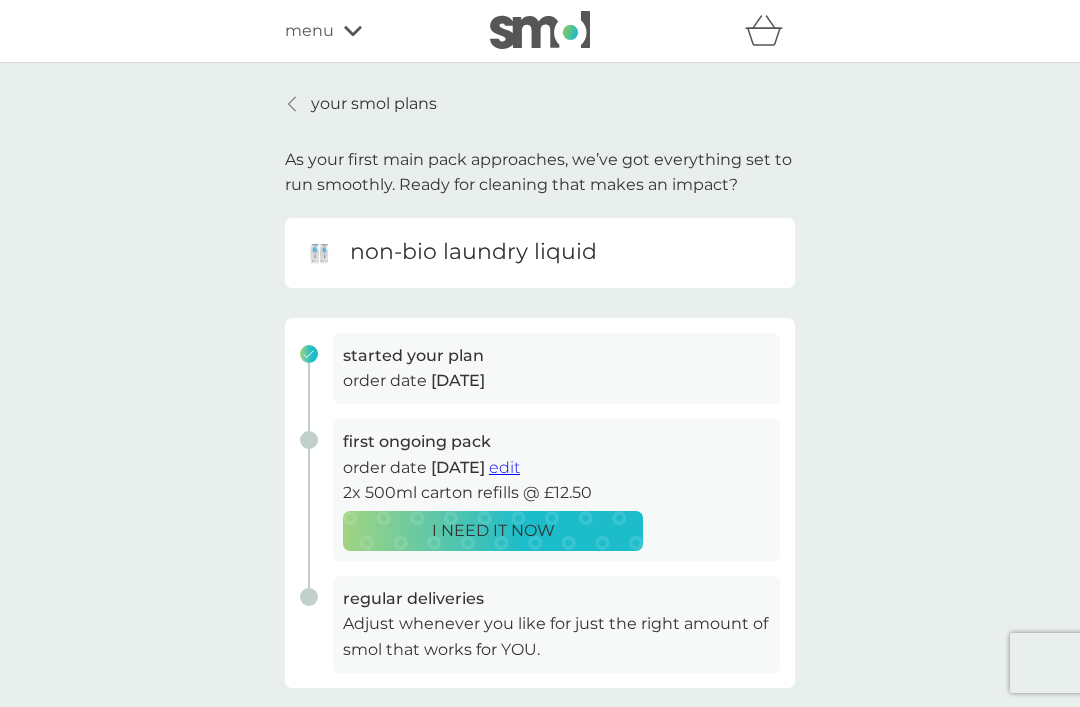 click 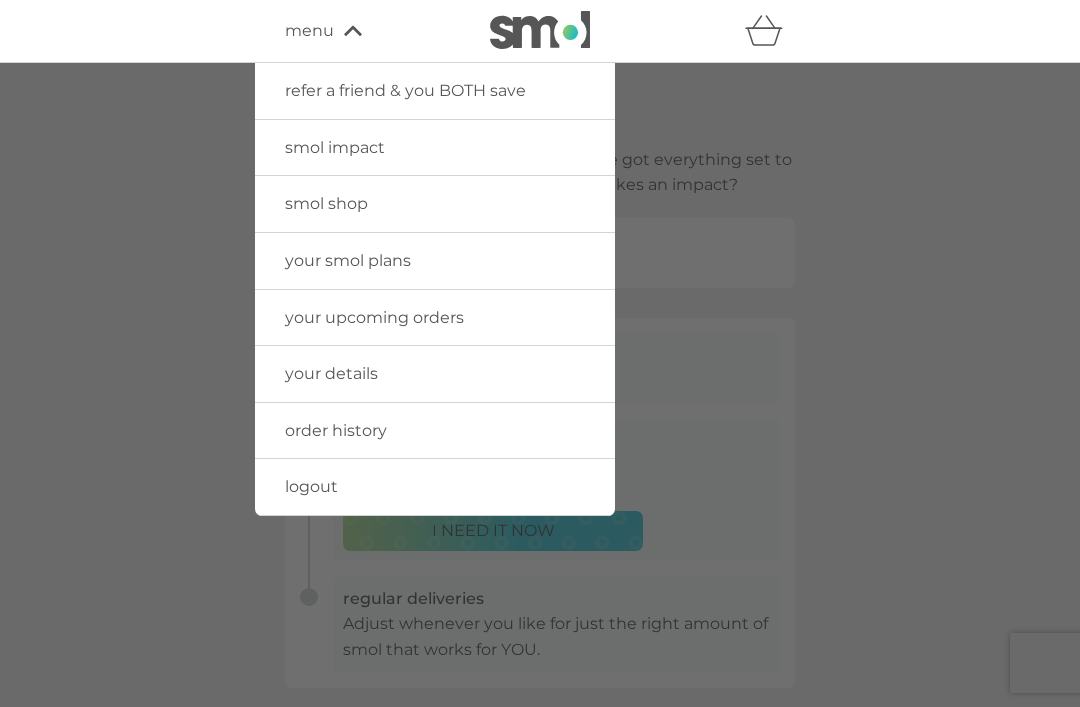 click on "your smol plans" at bounding box center (348, 260) 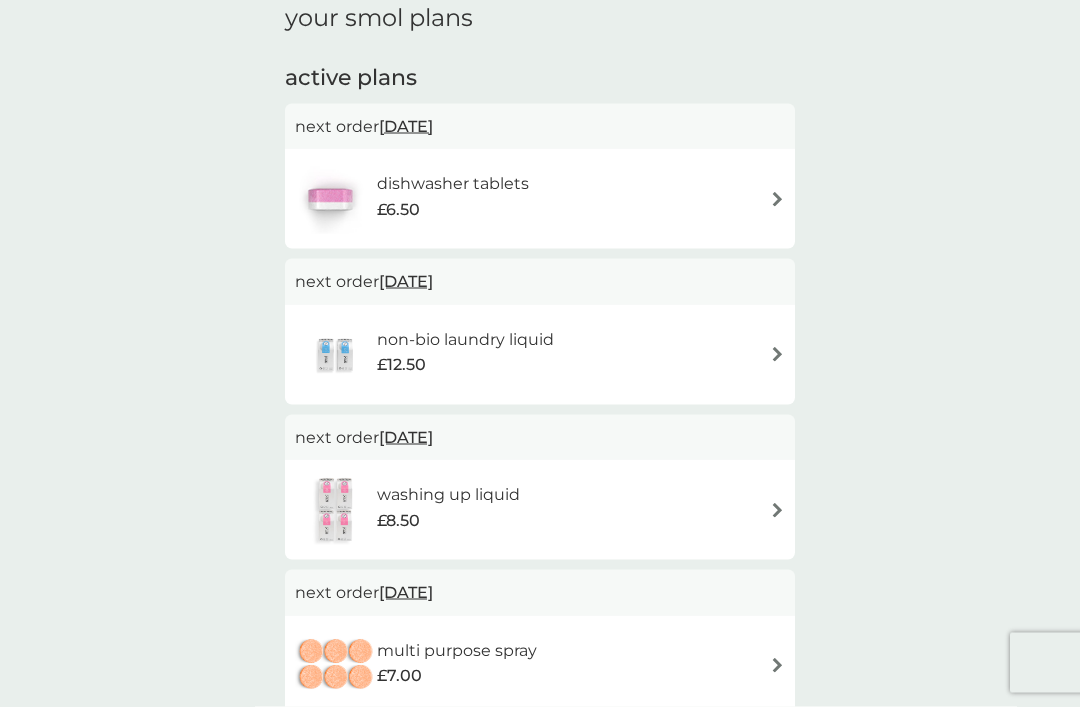scroll, scrollTop: 0, scrollLeft: 0, axis: both 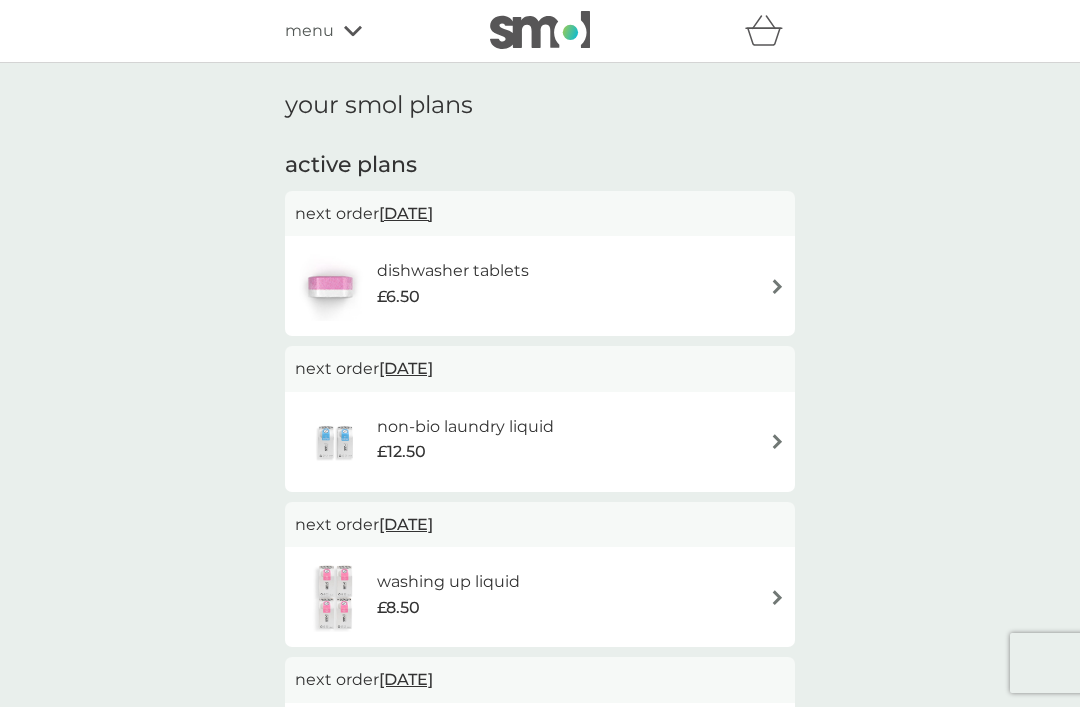 click on "menu" at bounding box center (370, 31) 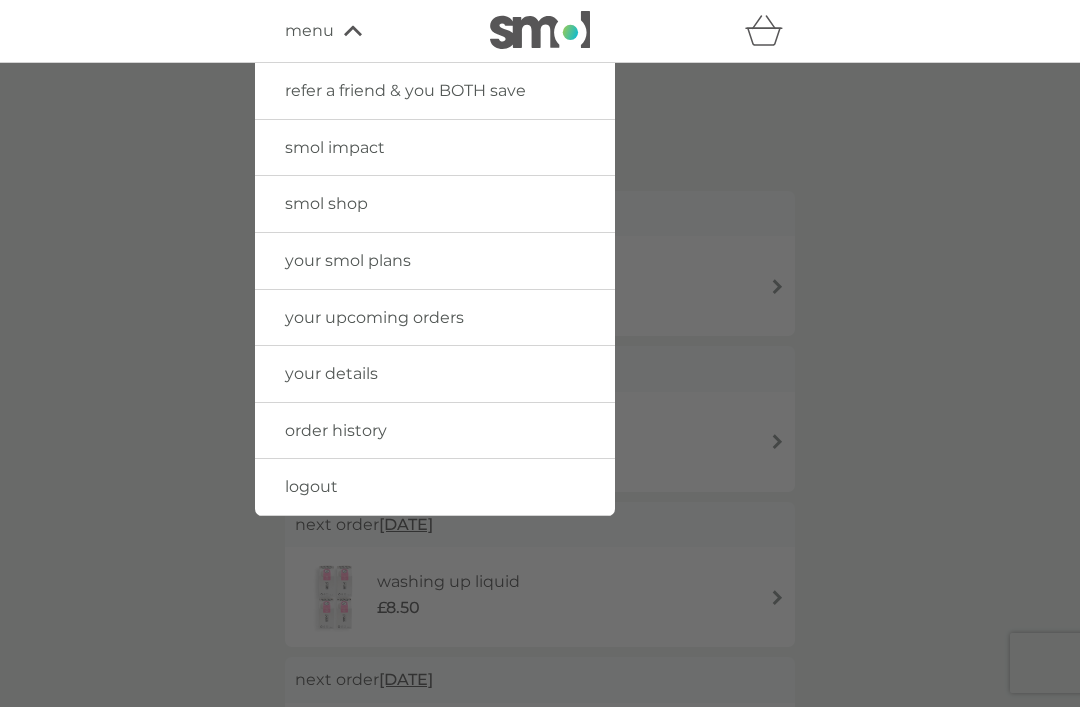 click on "order history" at bounding box center (336, 430) 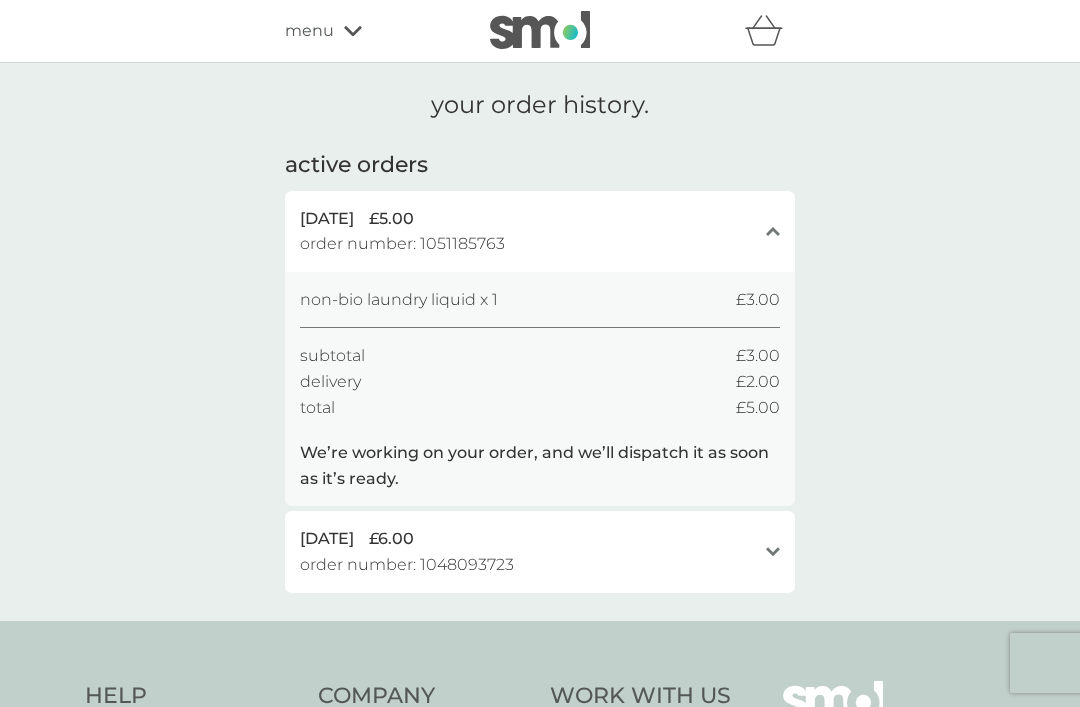 click on "menu" at bounding box center [309, 31] 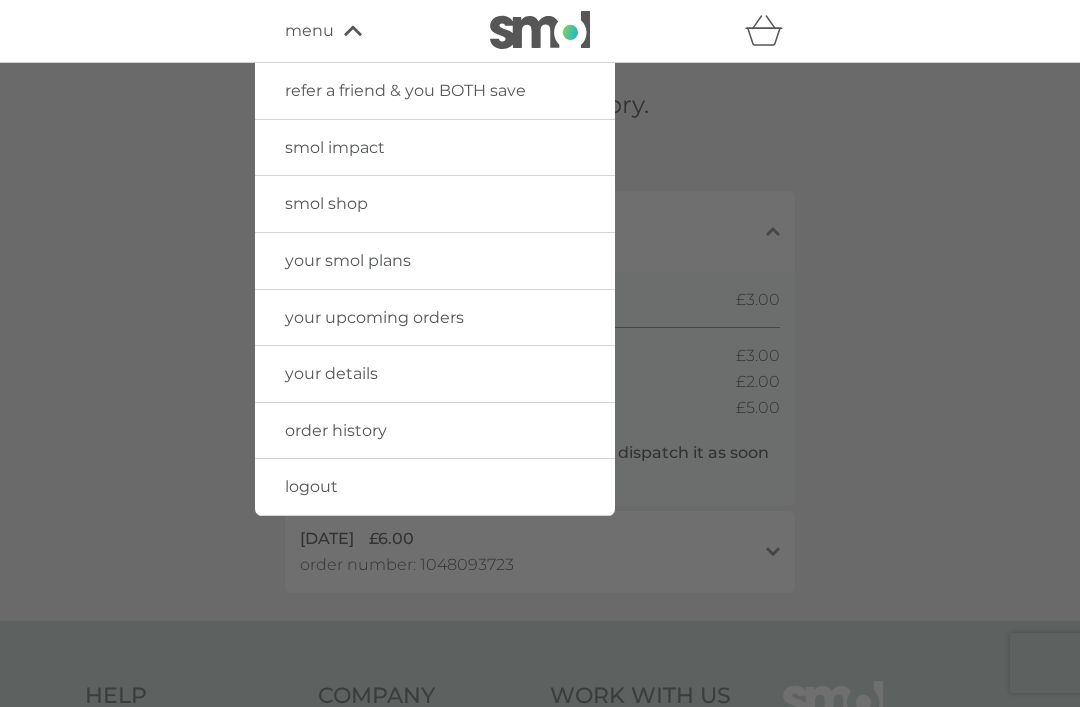 click on "your smol plans" at bounding box center [348, 260] 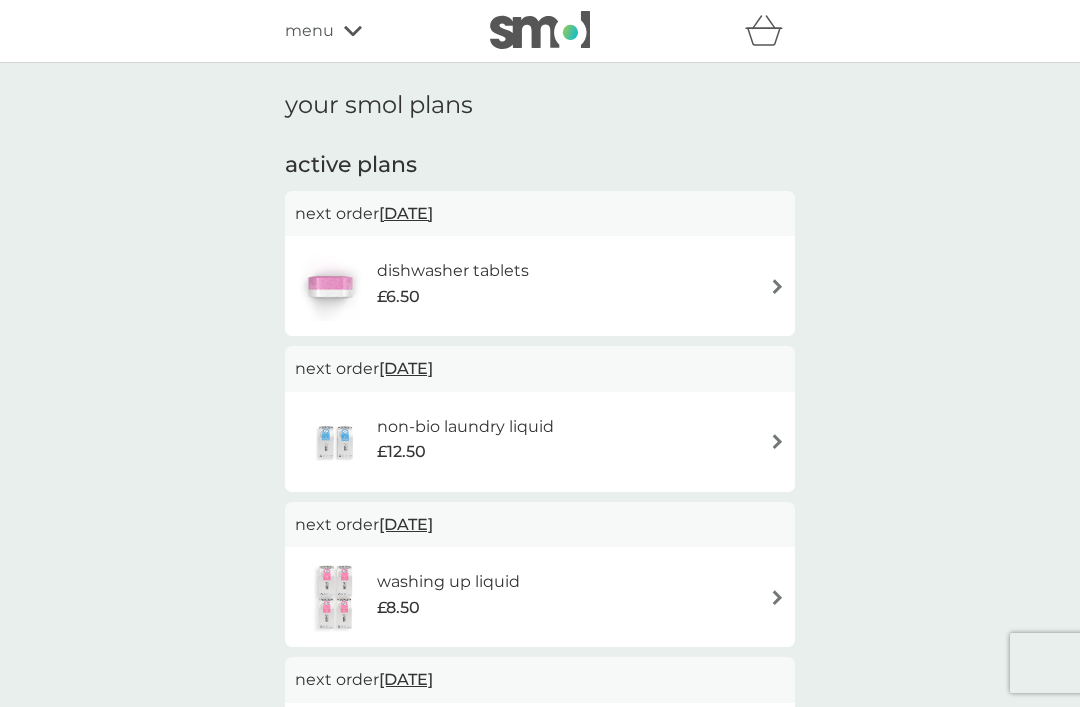click at bounding box center (777, 441) 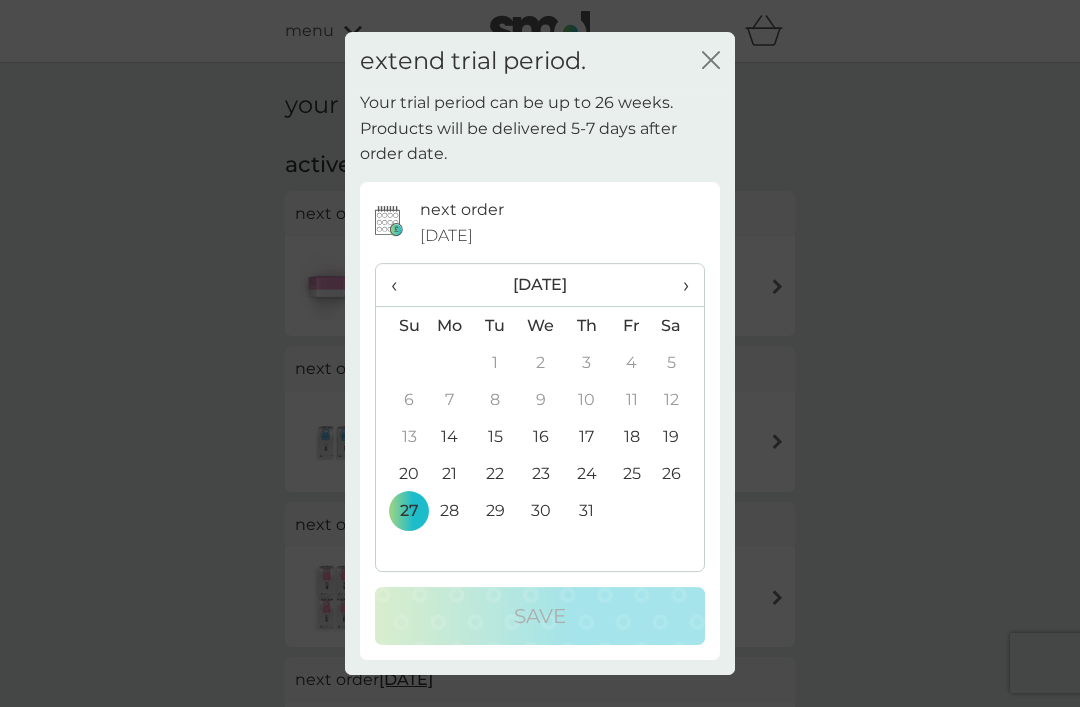 click on "extend trial period. close Your trial period can be up to 26 weeks. Products will be delivered 5-7 days after order date. next order [DATE] ‹ [DATE] › Su Mo Tu We Th Fr Sa 29 30 1 2 3 4 5 6 7 8 9 10 11 12 13 14 15 16 17 18 19 20 21 22 23 24 25 26 27 28 29 30 31 1 2 3 4 5 6 7 8 9 Save" at bounding box center [540, 353] 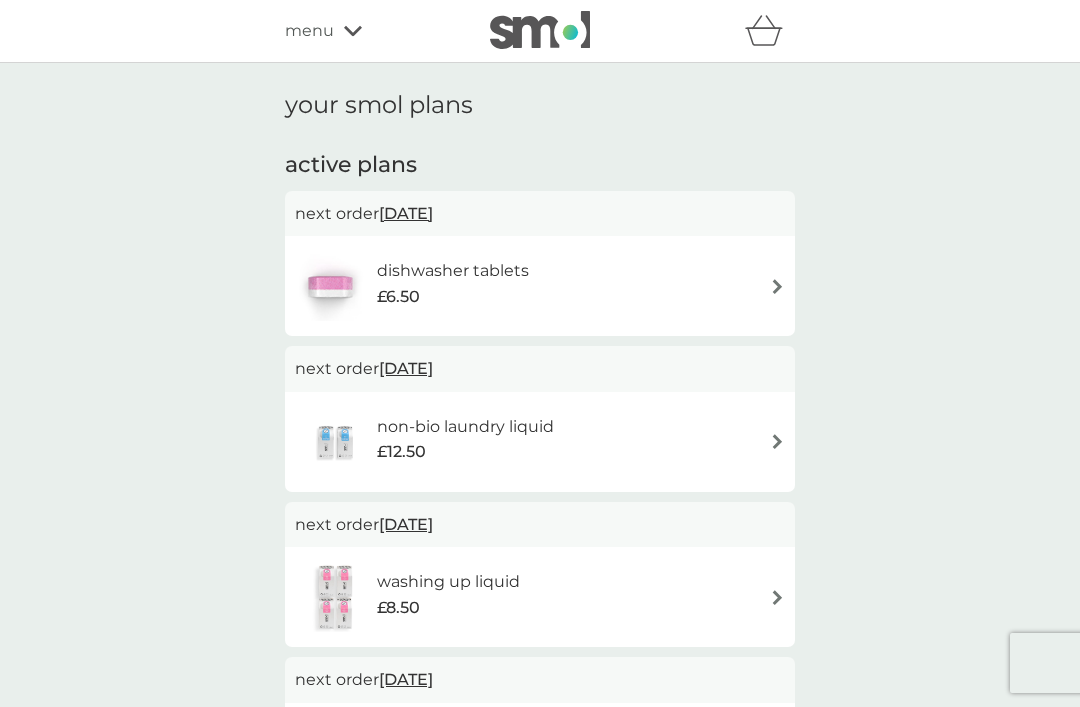 click on "[DATE]" at bounding box center (406, 368) 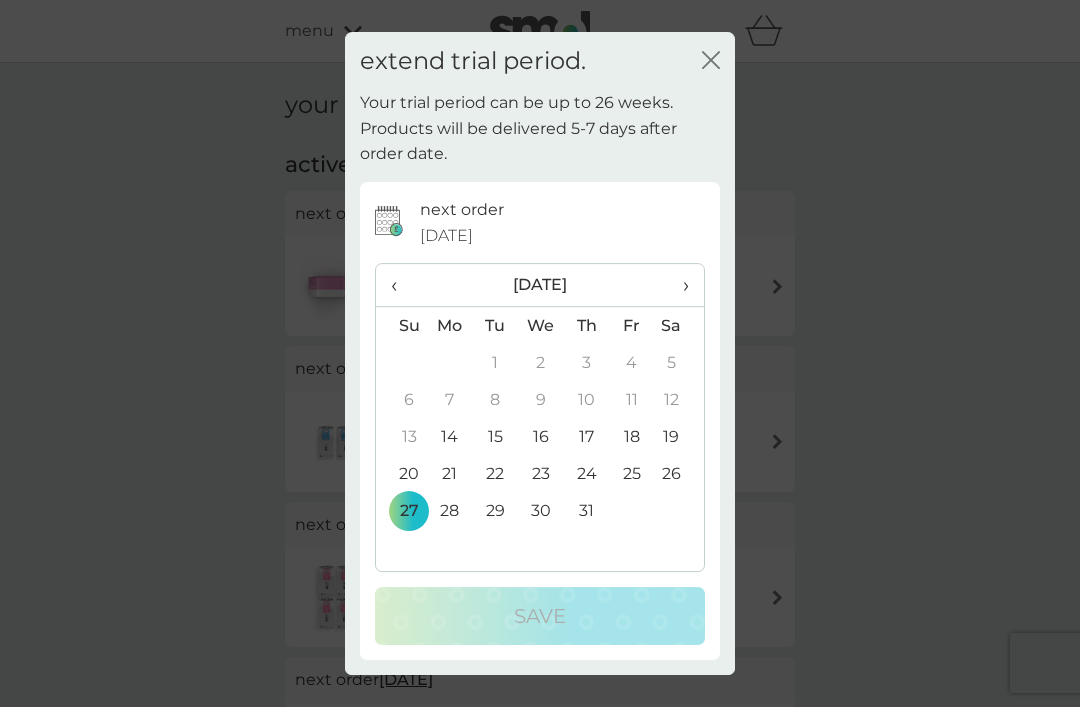 click on "›" at bounding box center [679, 285] 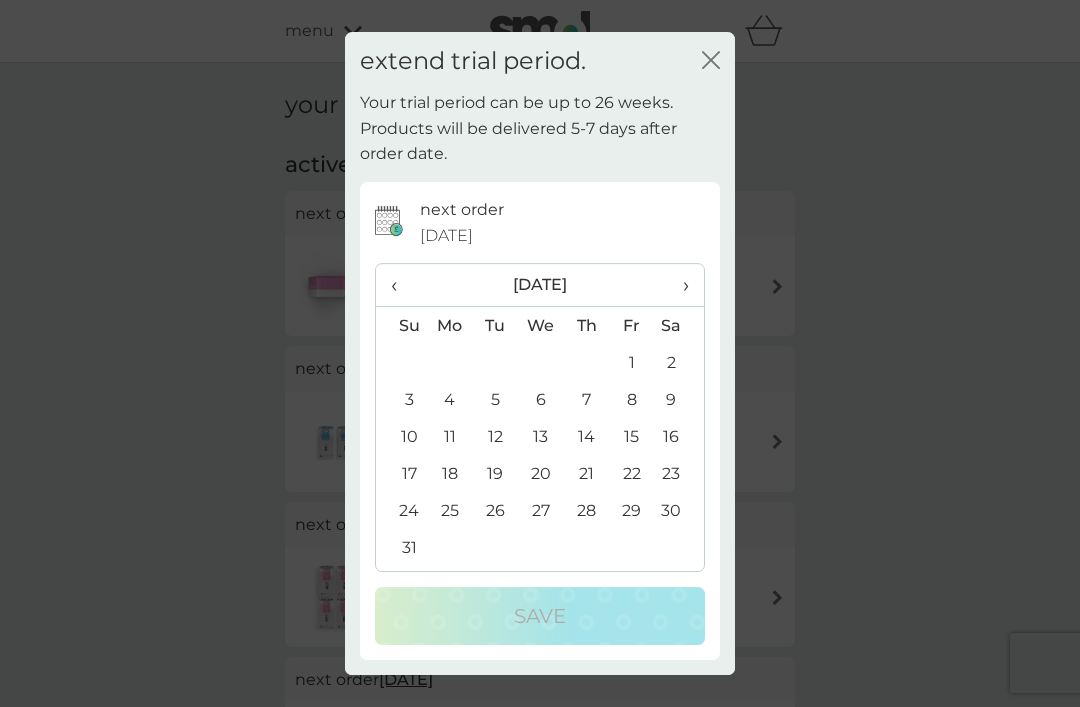 click on "›" at bounding box center [679, 285] 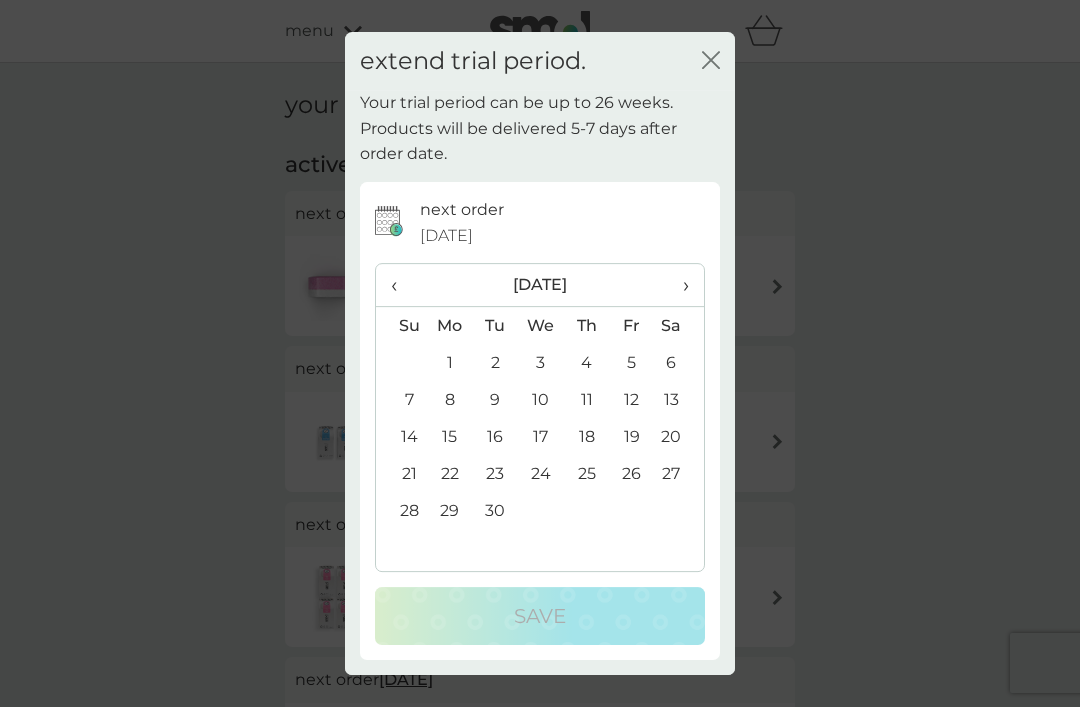 click on "8" at bounding box center [450, 399] 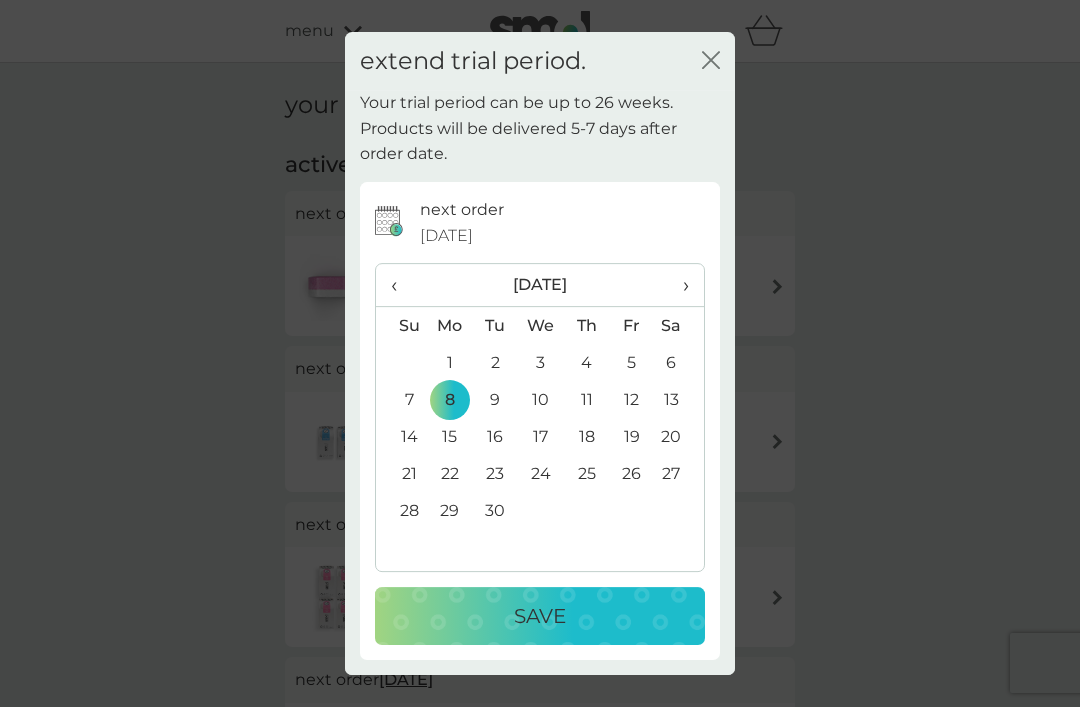 scroll, scrollTop: 1, scrollLeft: 0, axis: vertical 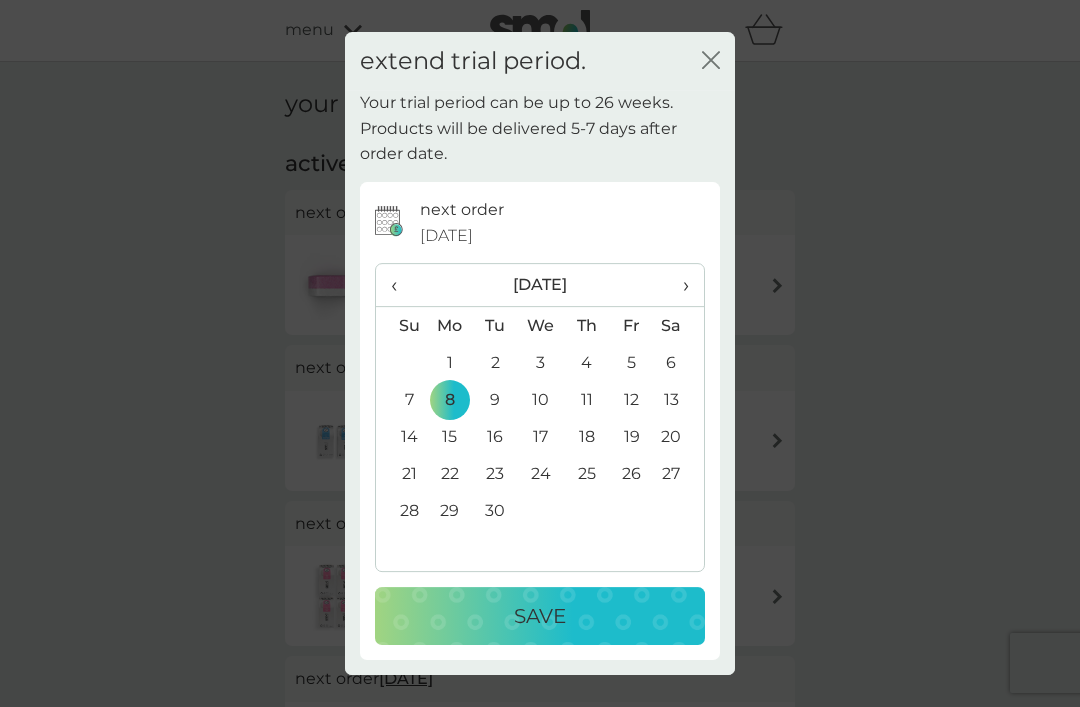 click on "Save" at bounding box center (540, 616) 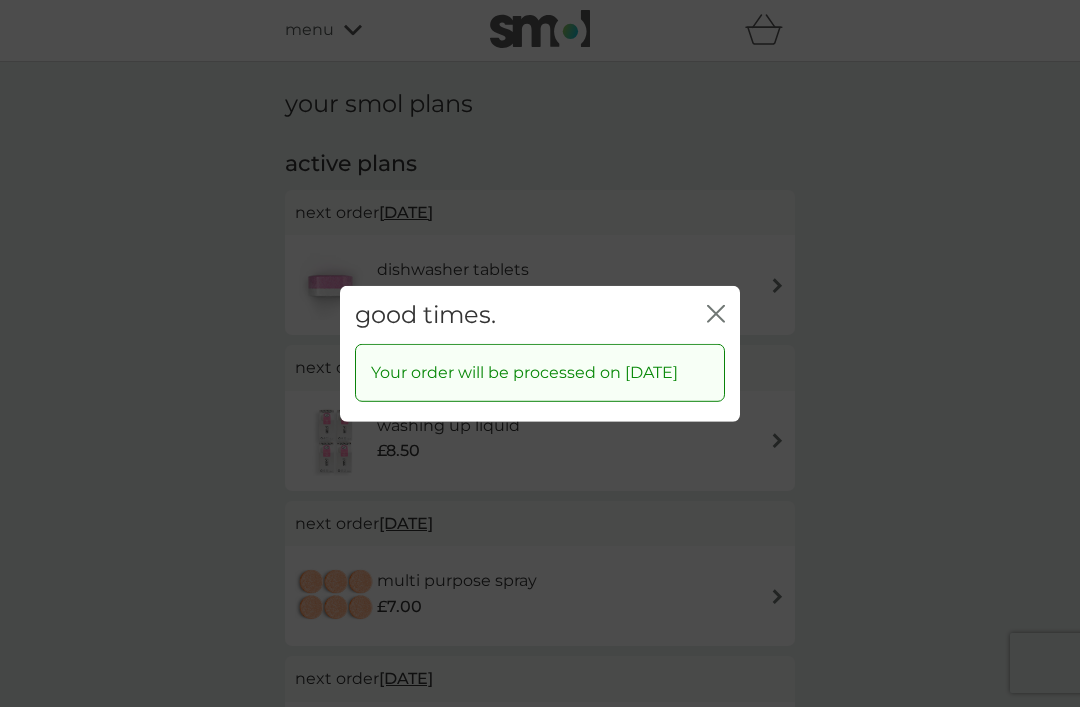 click on "close" at bounding box center (716, 314) 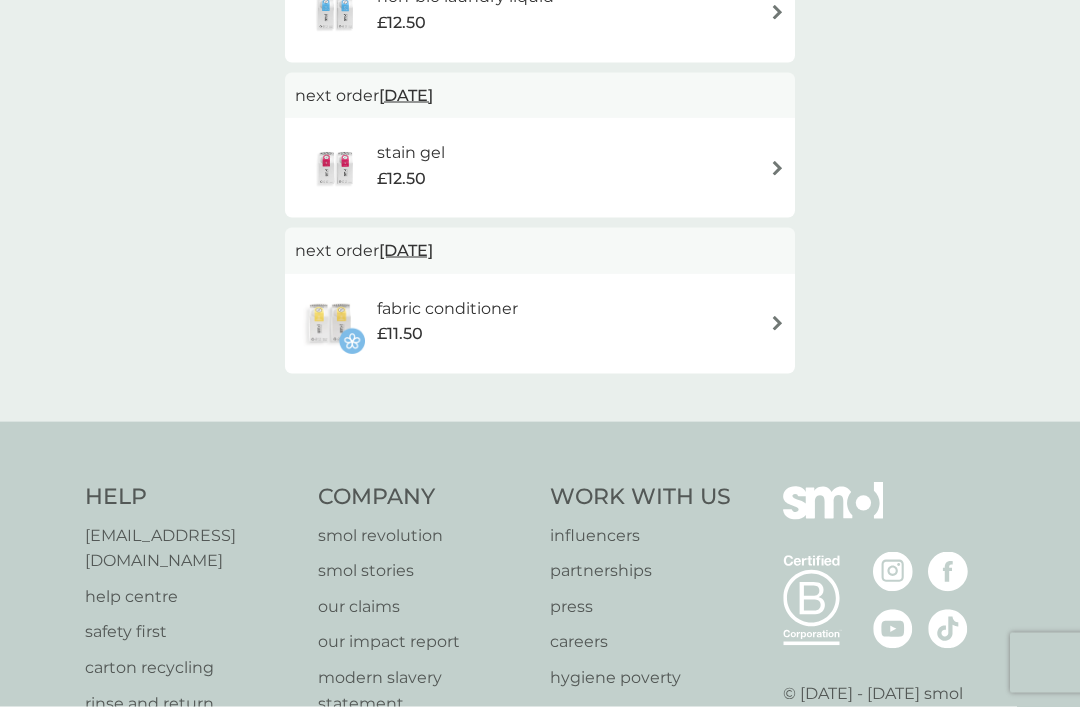 scroll, scrollTop: 896, scrollLeft: 0, axis: vertical 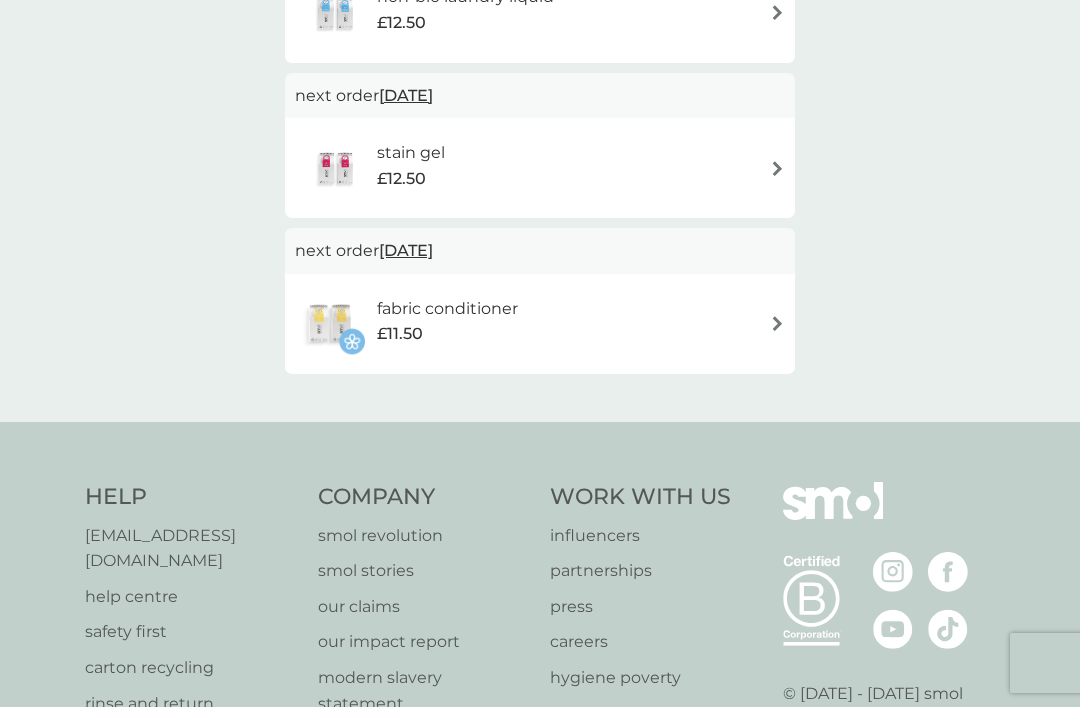 click on "[DATE]" at bounding box center [406, 95] 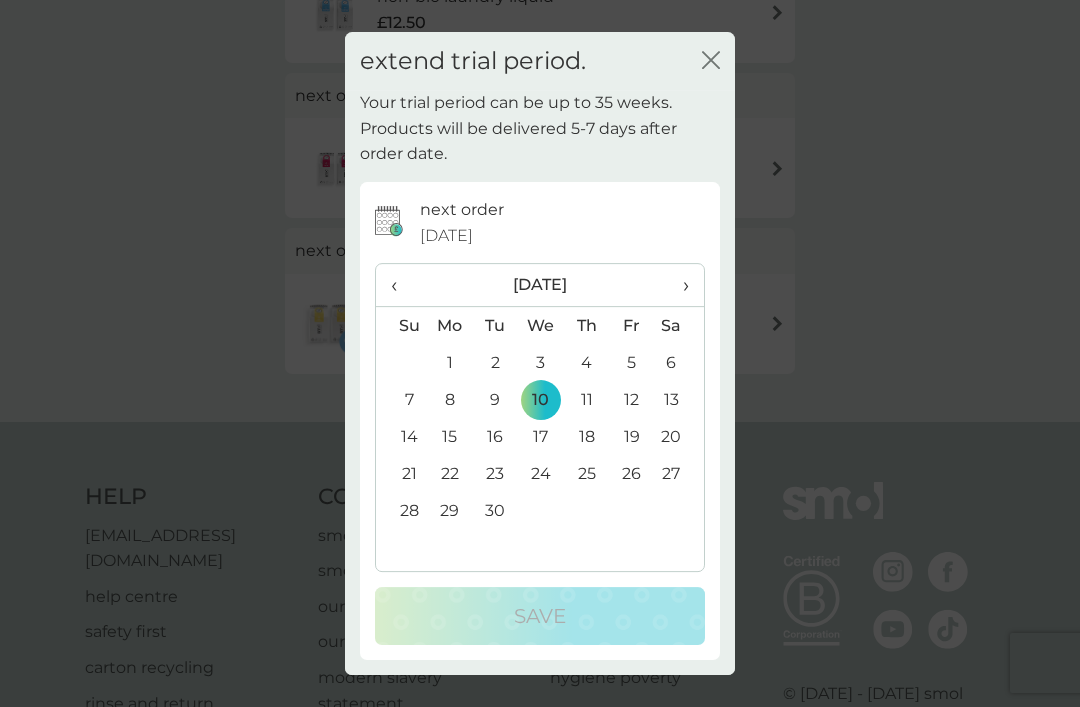 click on "extend trial period. close" at bounding box center (540, 61) 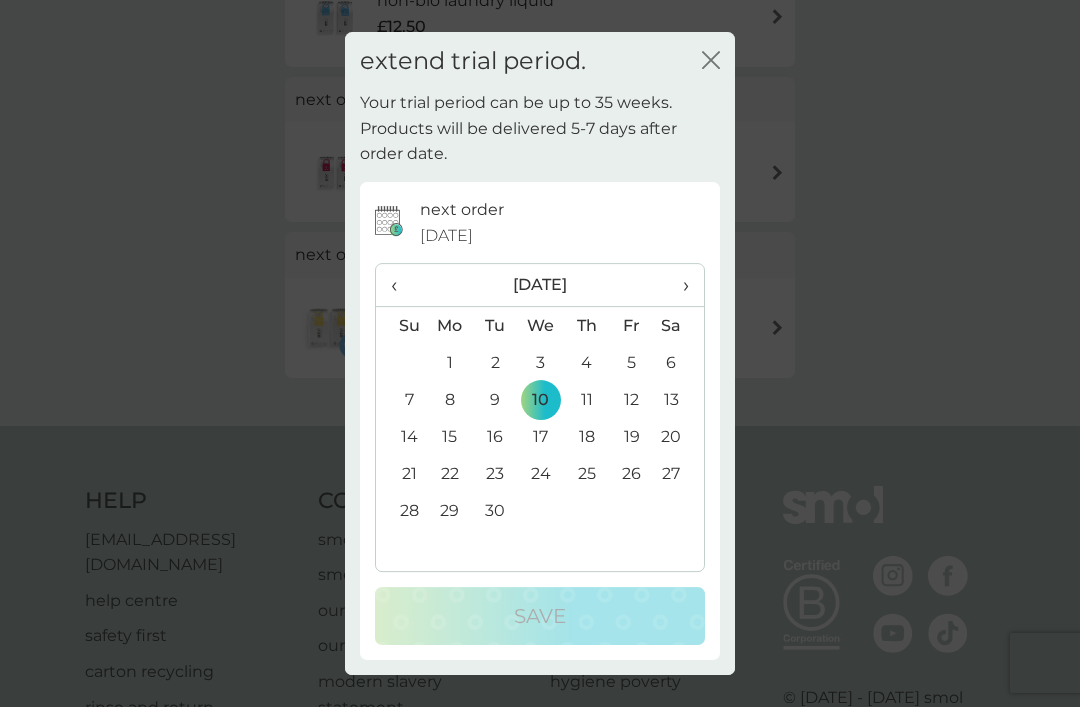 click on "close" 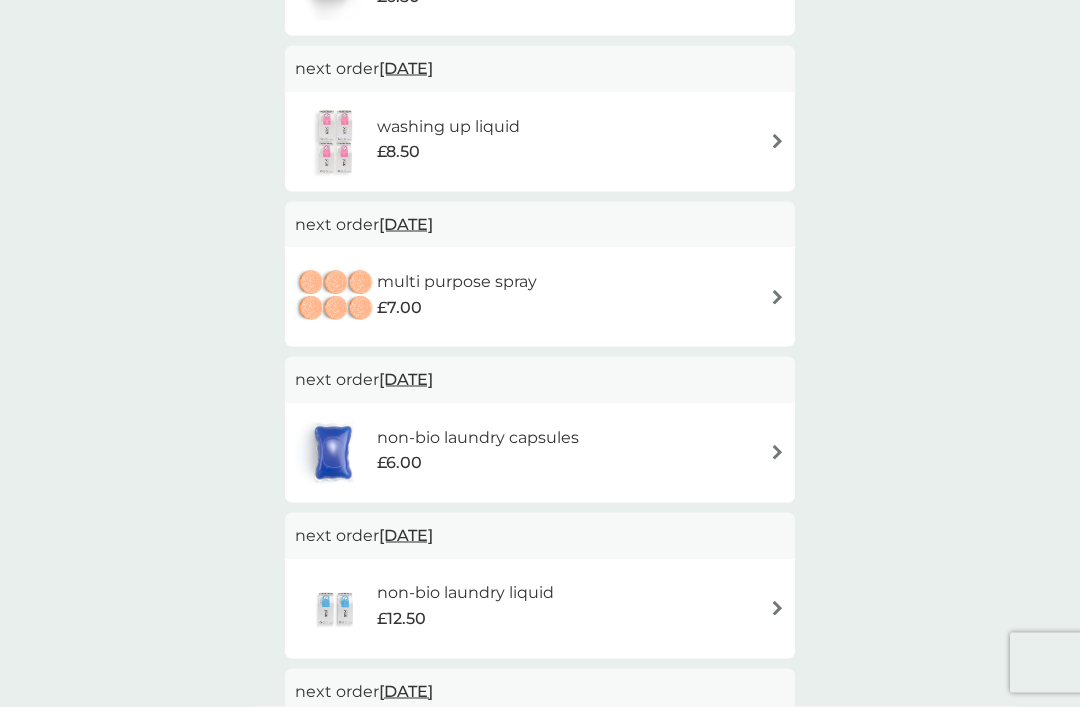 scroll, scrollTop: 0, scrollLeft: 0, axis: both 